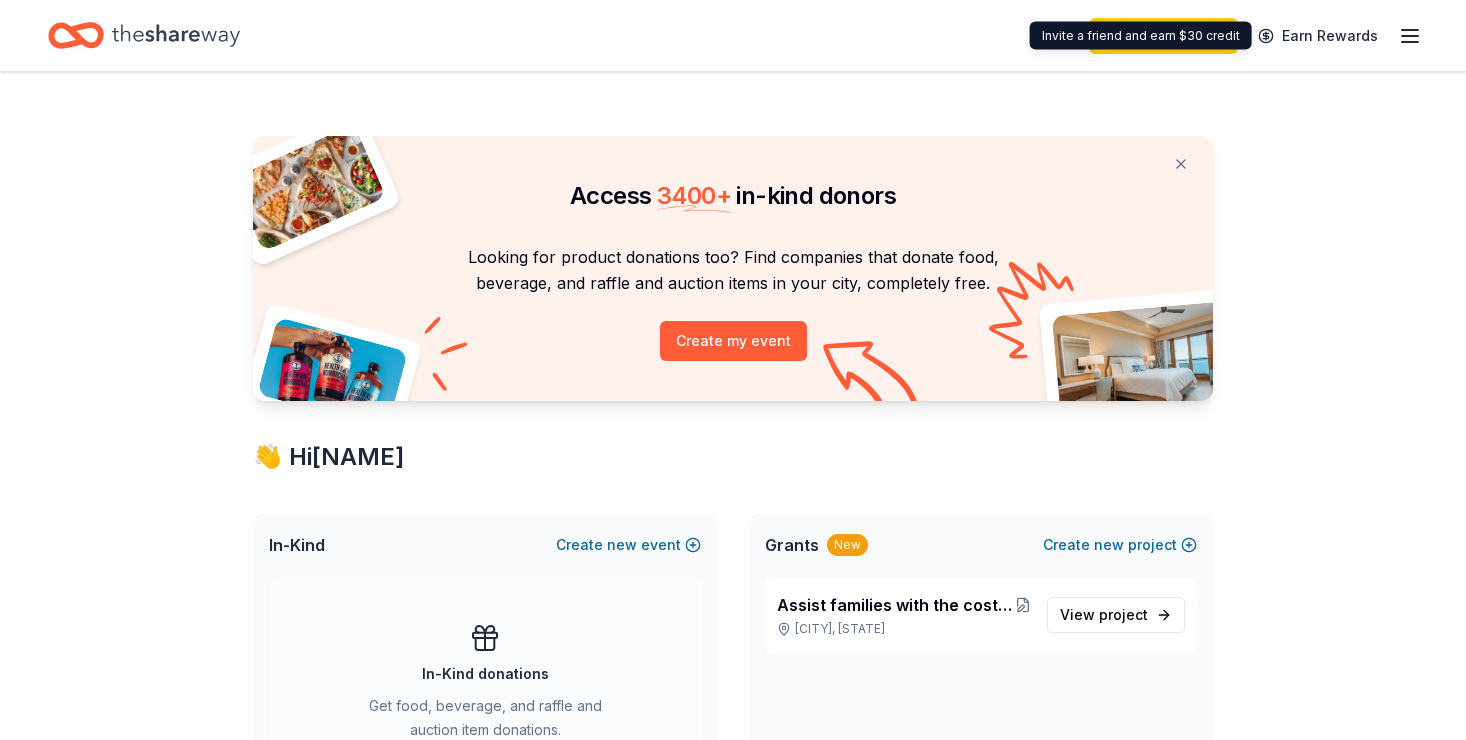 scroll, scrollTop: 0, scrollLeft: 0, axis: both 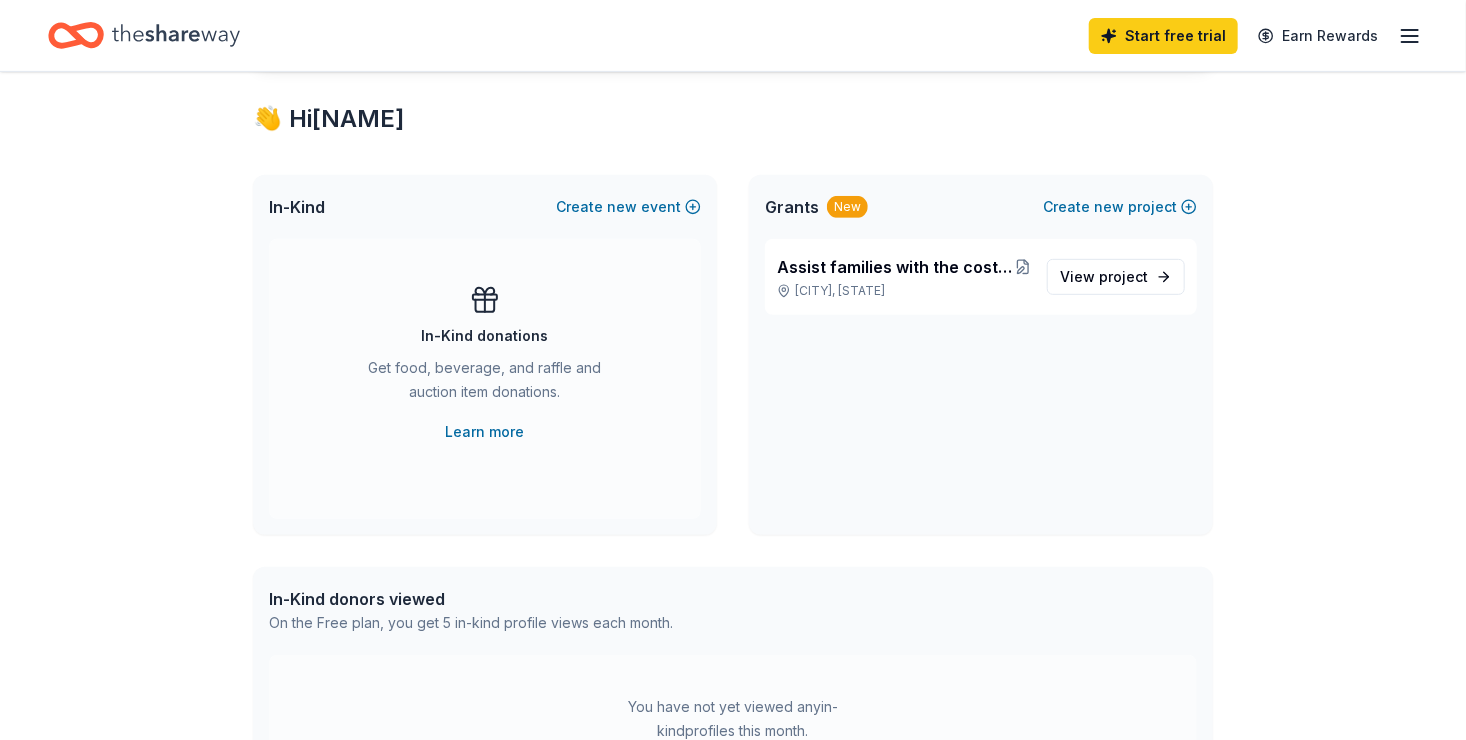 click on "Get food, beverage, and raffle and auction item donations." at bounding box center [485, 384] 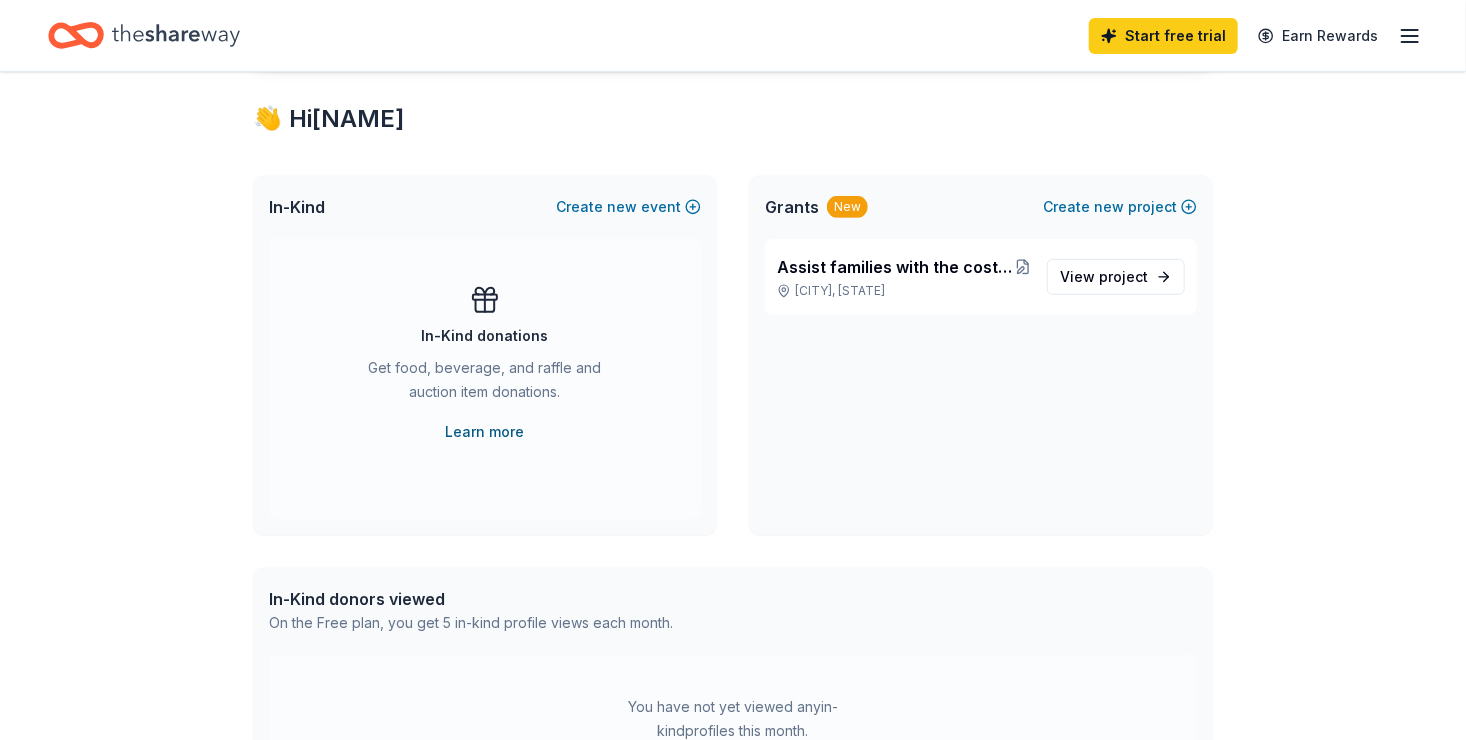 click on "Learn more" at bounding box center [485, 432] 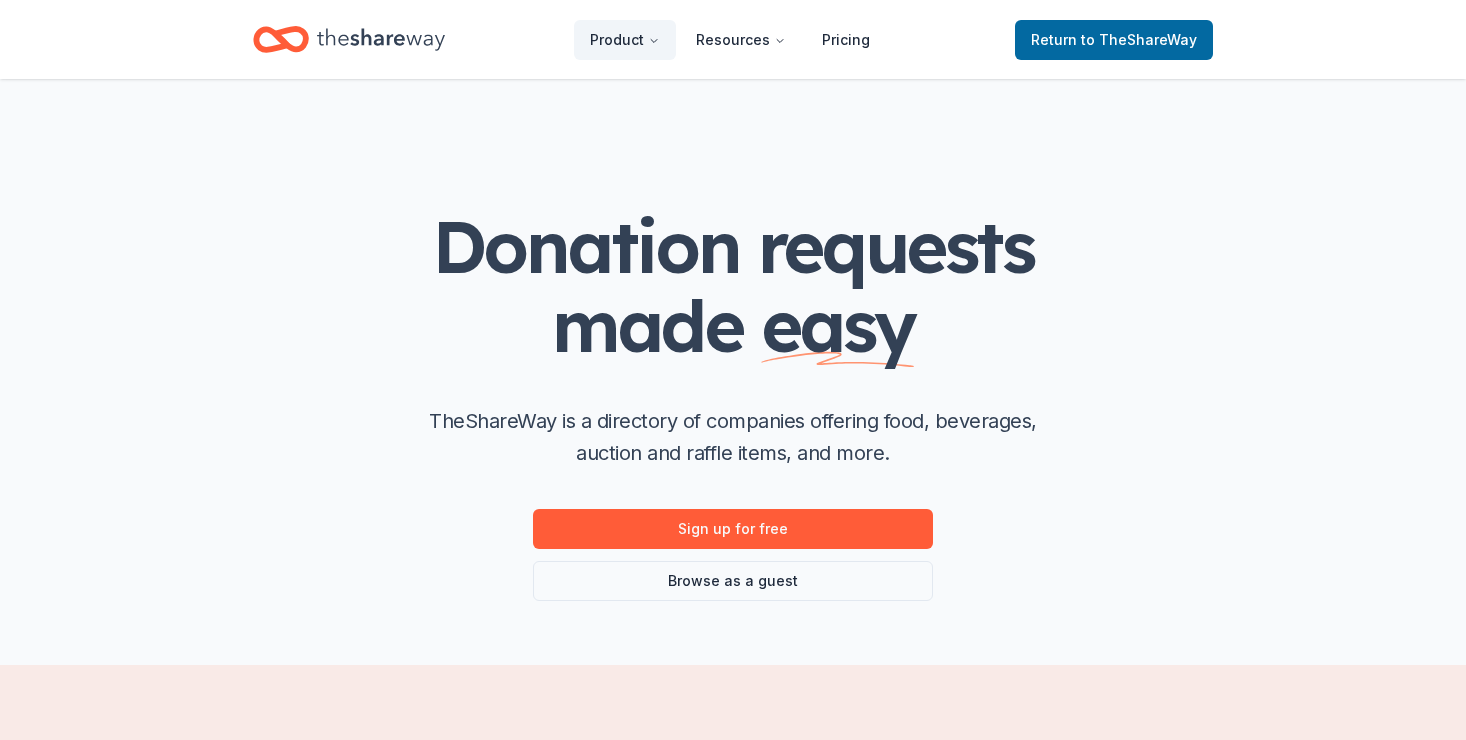 scroll, scrollTop: 0, scrollLeft: 0, axis: both 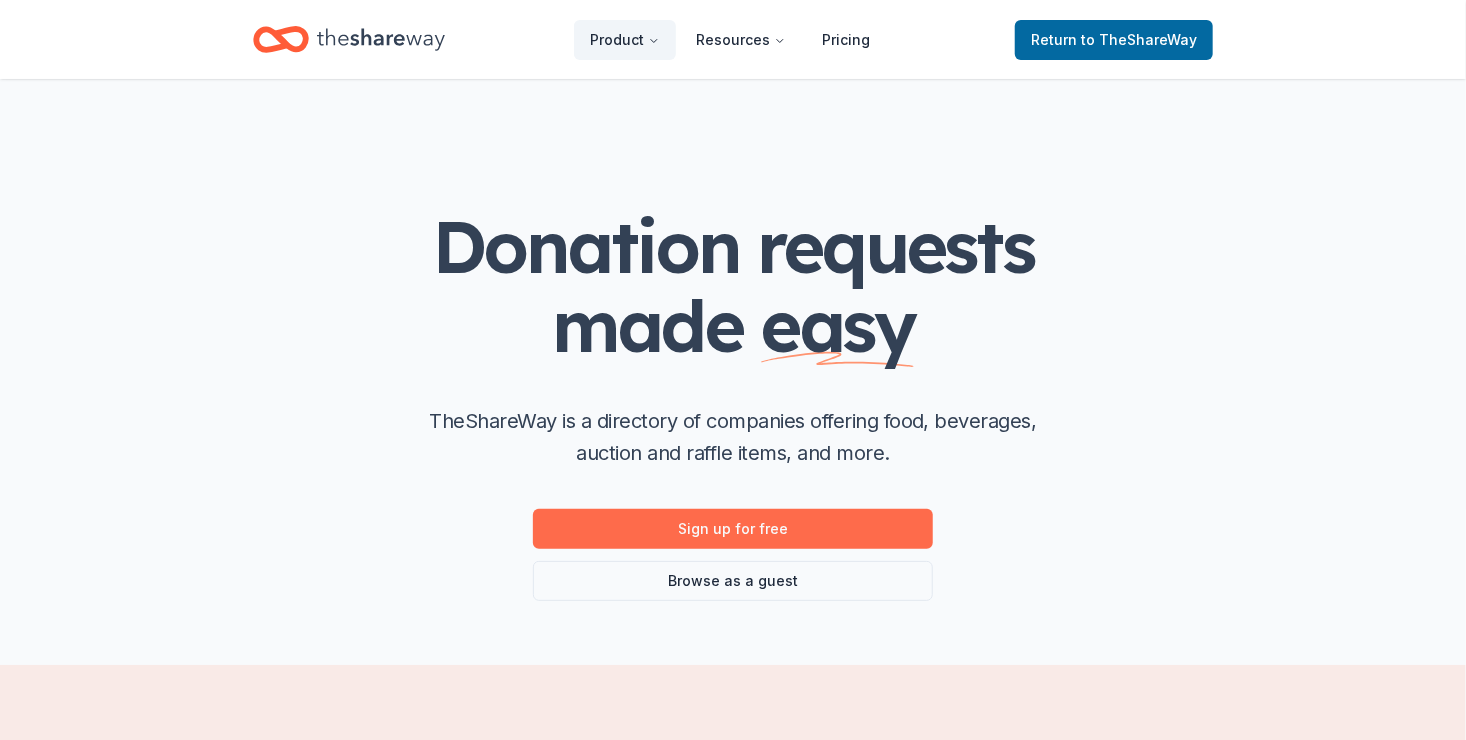 click on "Sign up for free" at bounding box center [733, 529] 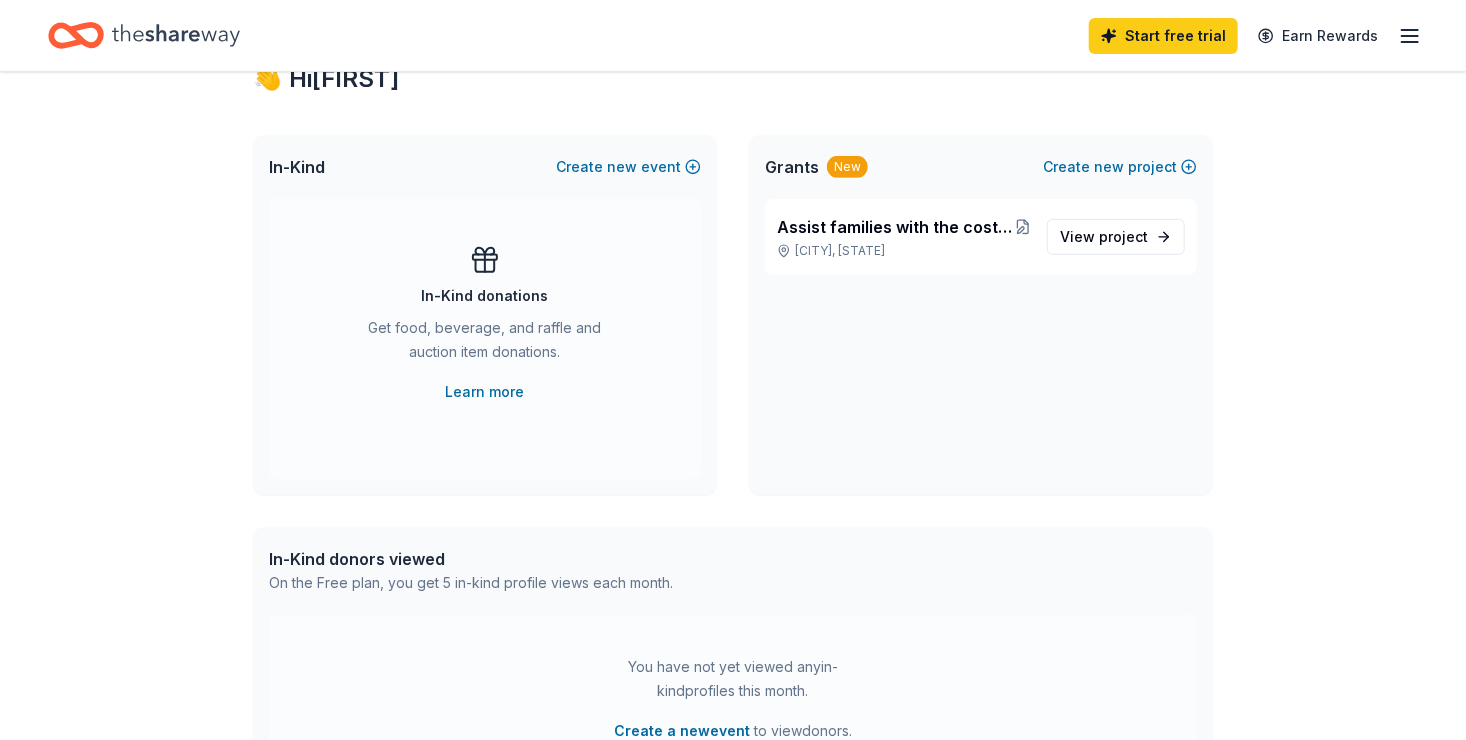 scroll, scrollTop: 384, scrollLeft: 0, axis: vertical 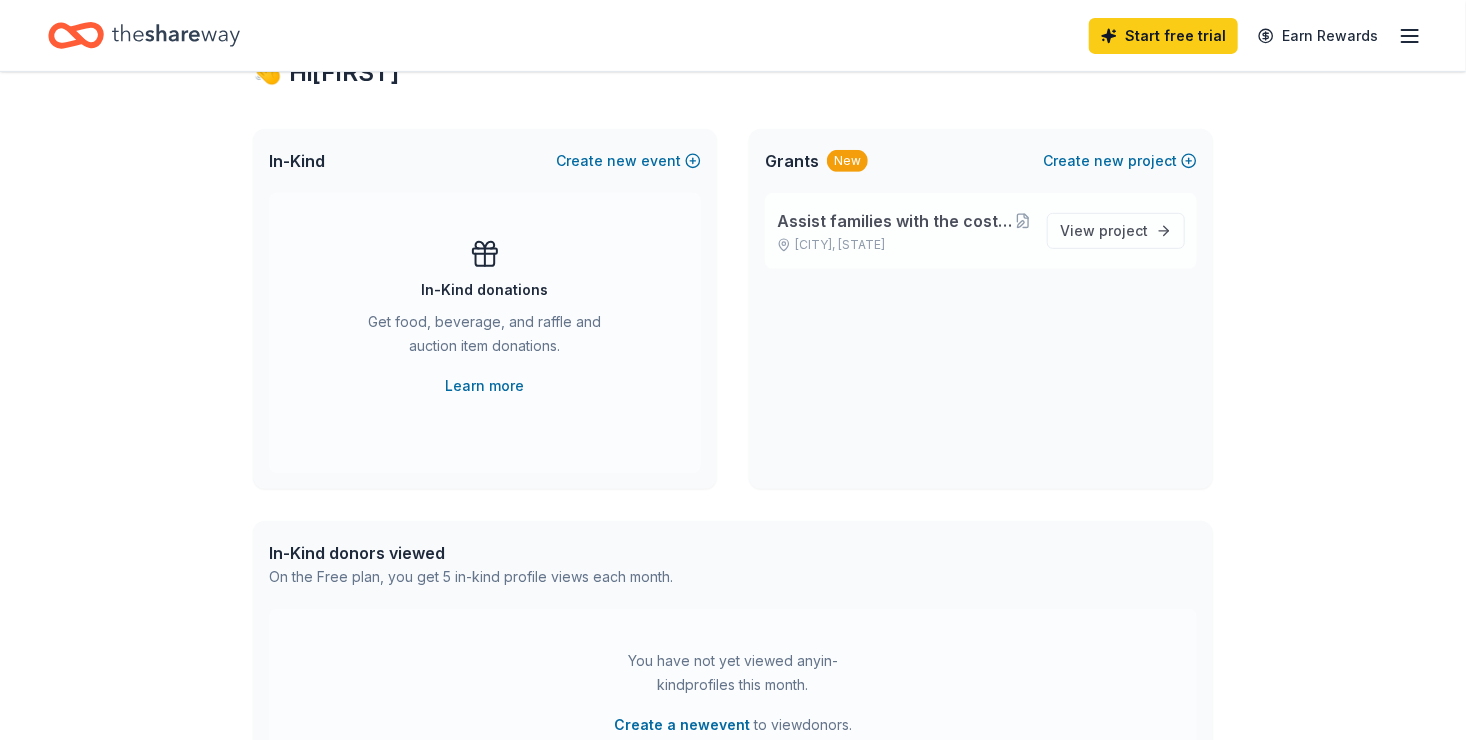 click on "Assist families with the costs associated with playing organized sports, such as, registration fees, lessons, equipment, uniforms and everything else related." at bounding box center (896, 221) 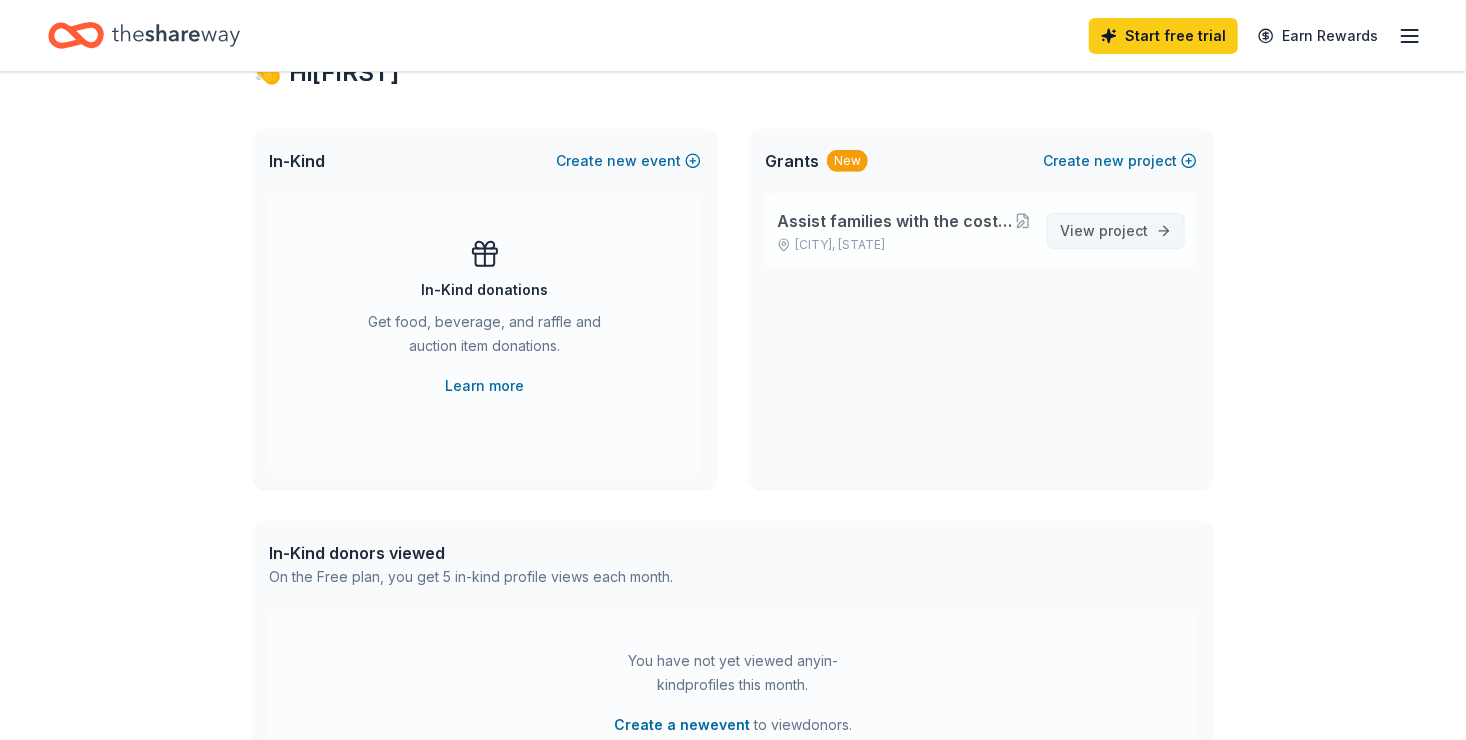 click on "View   project" at bounding box center [1104, 231] 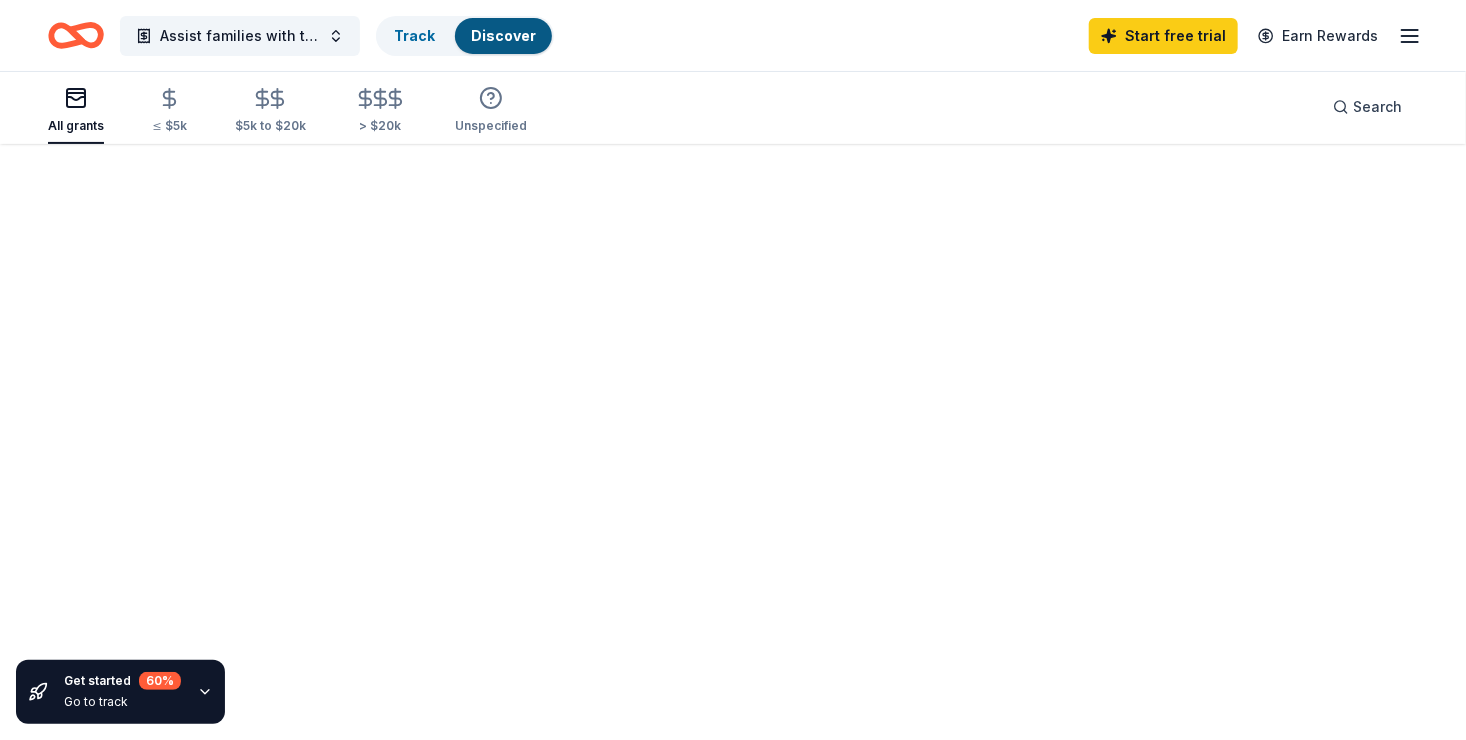 scroll, scrollTop: 0, scrollLeft: 0, axis: both 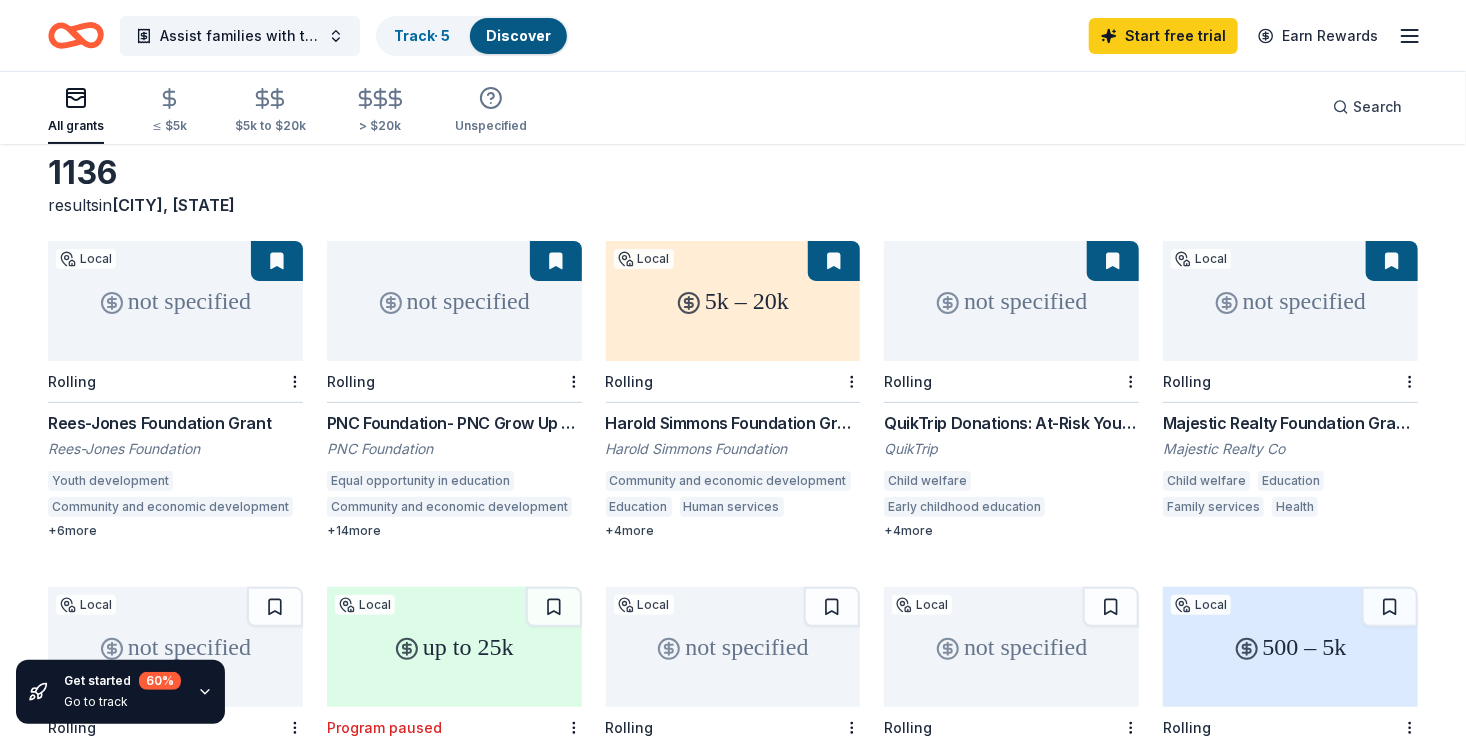 click 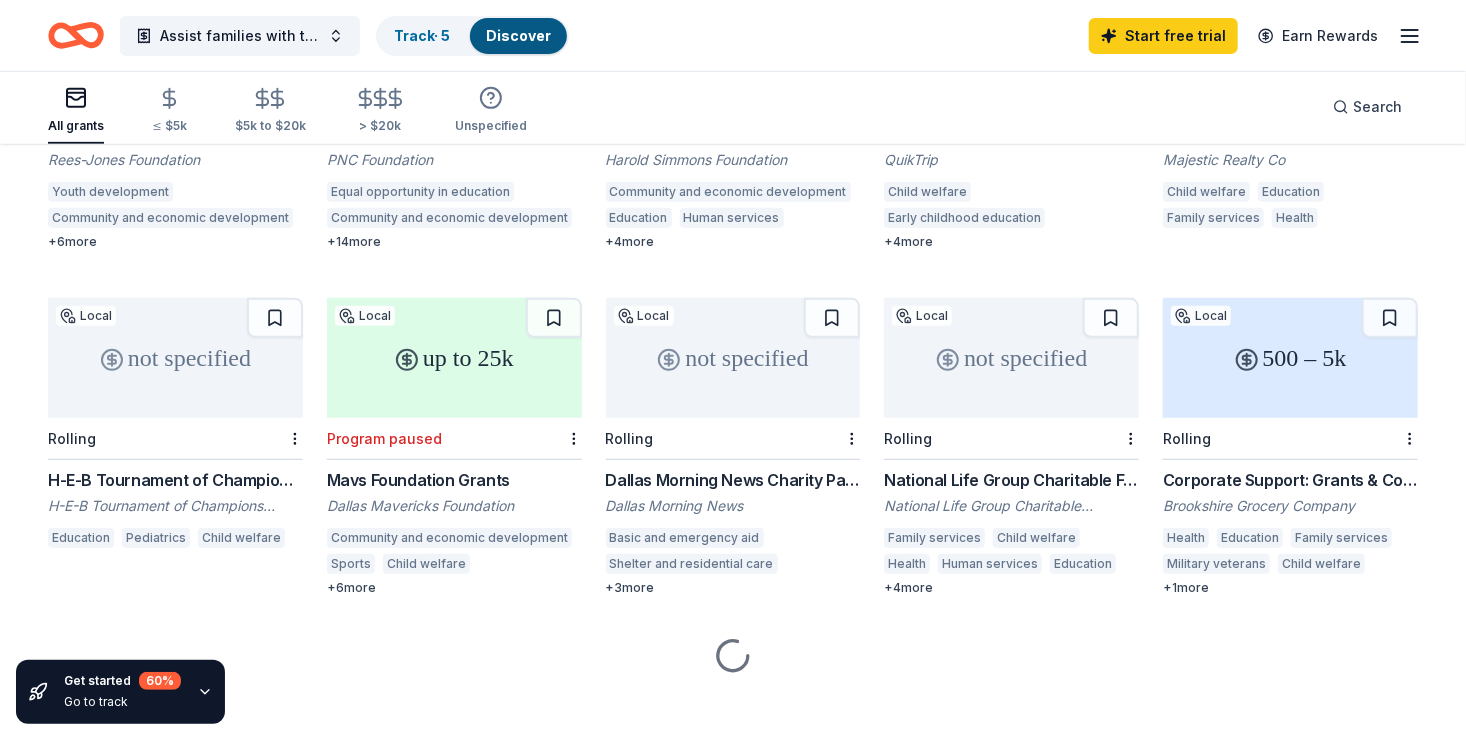 scroll, scrollTop: 398, scrollLeft: 0, axis: vertical 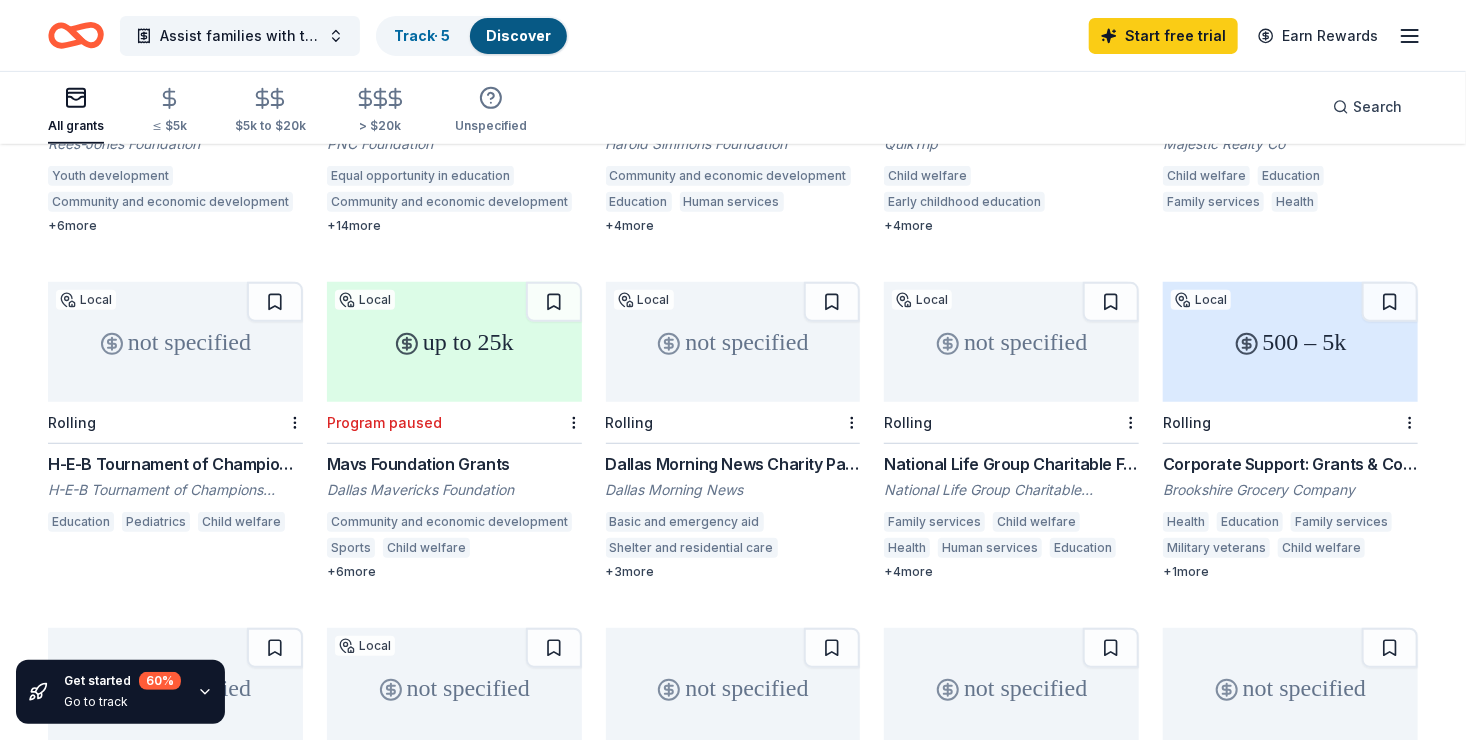 click 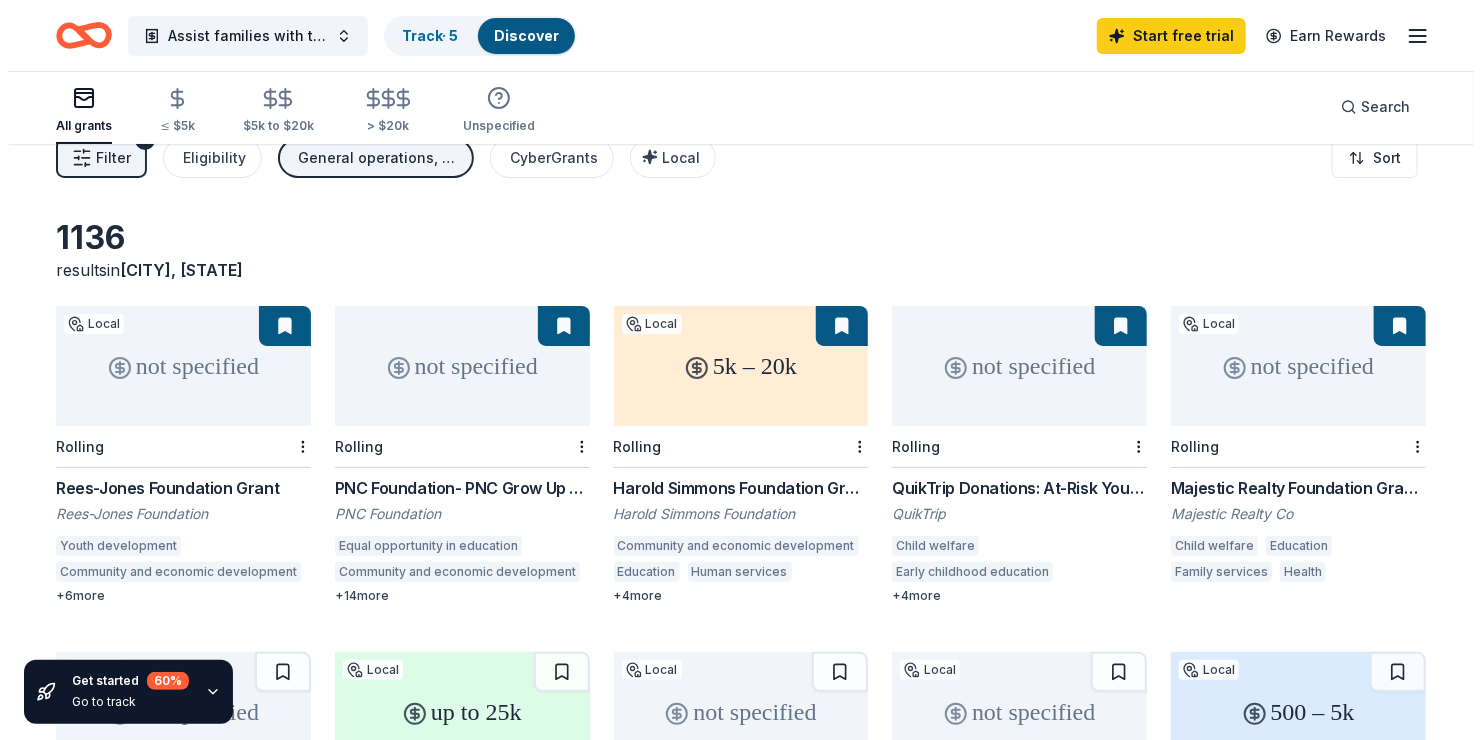 scroll, scrollTop: 0, scrollLeft: 0, axis: both 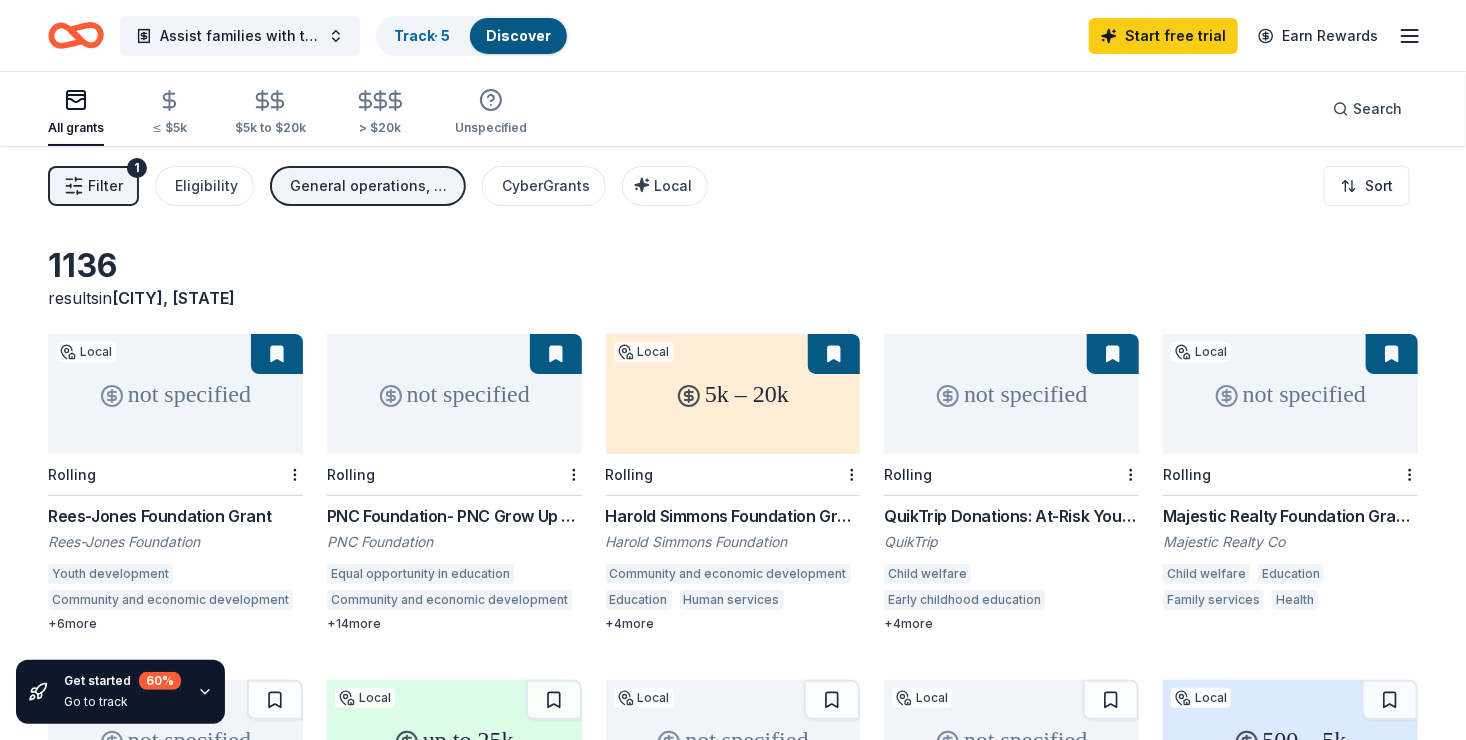 click 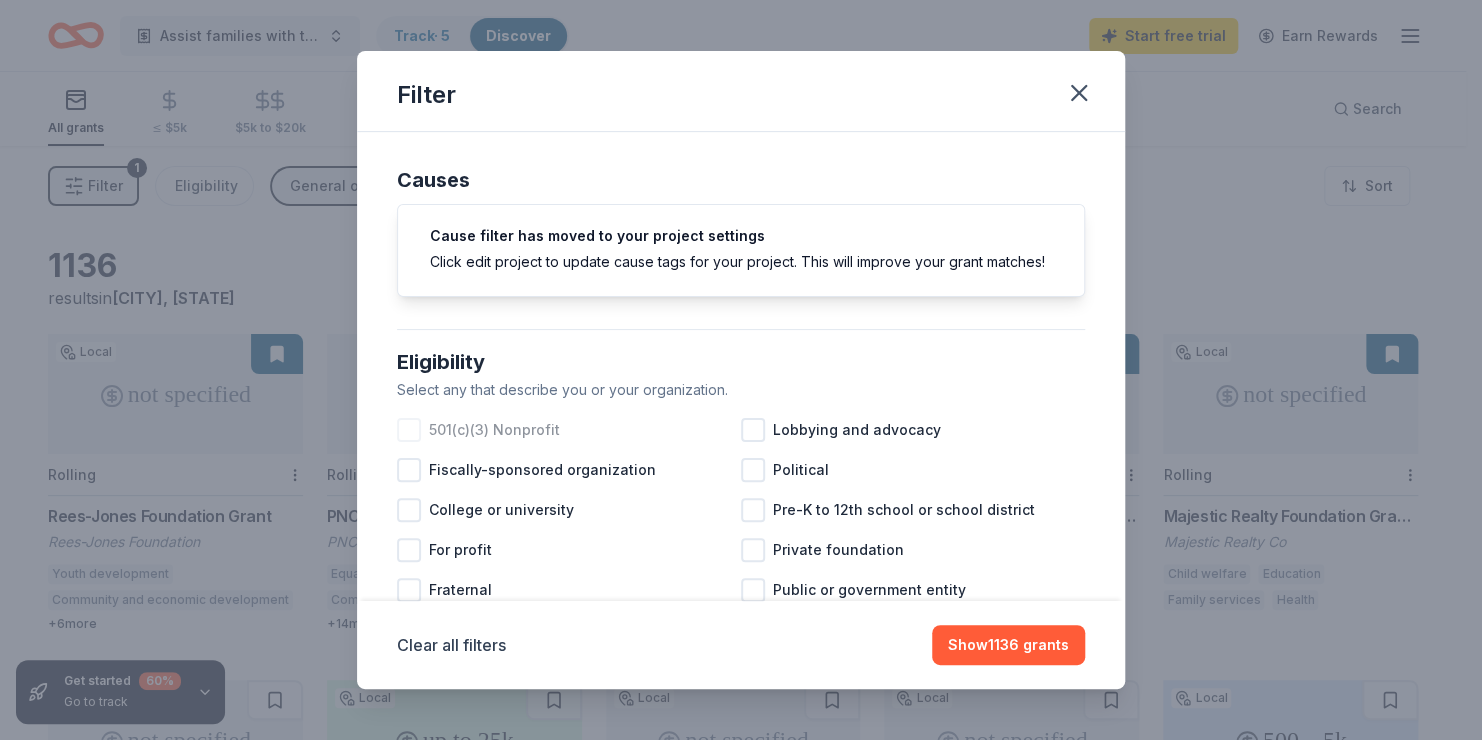 click at bounding box center (409, 430) 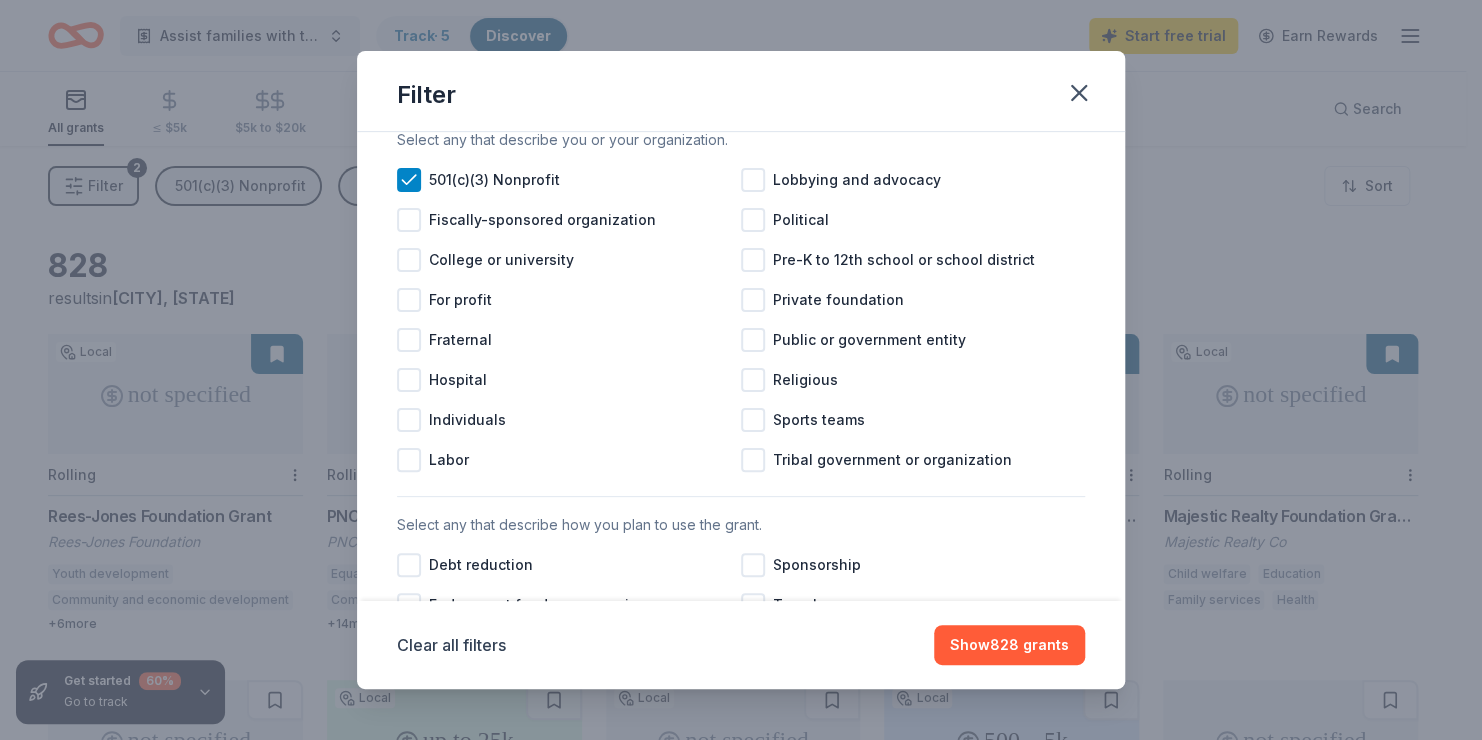 scroll, scrollTop: 253, scrollLeft: 0, axis: vertical 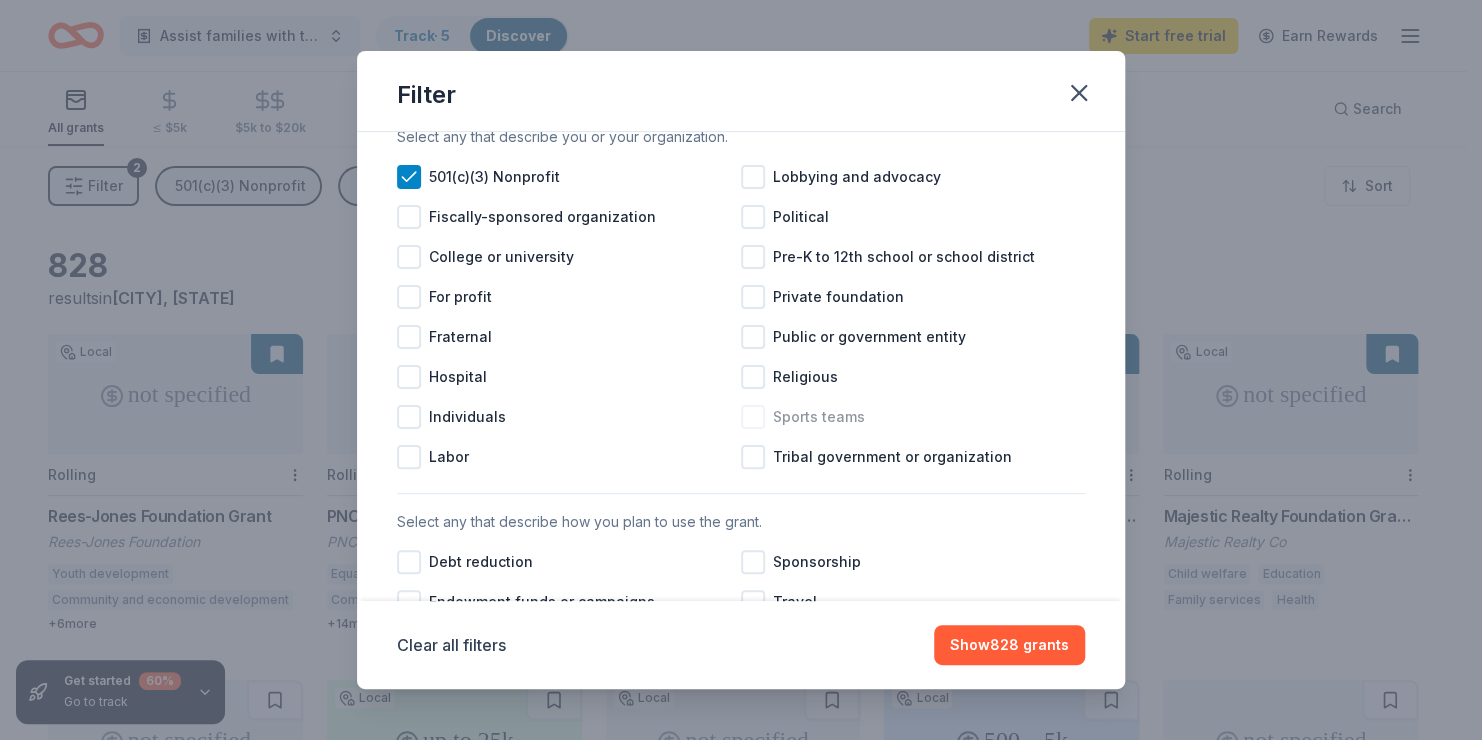click on "Sports teams" at bounding box center (913, 417) 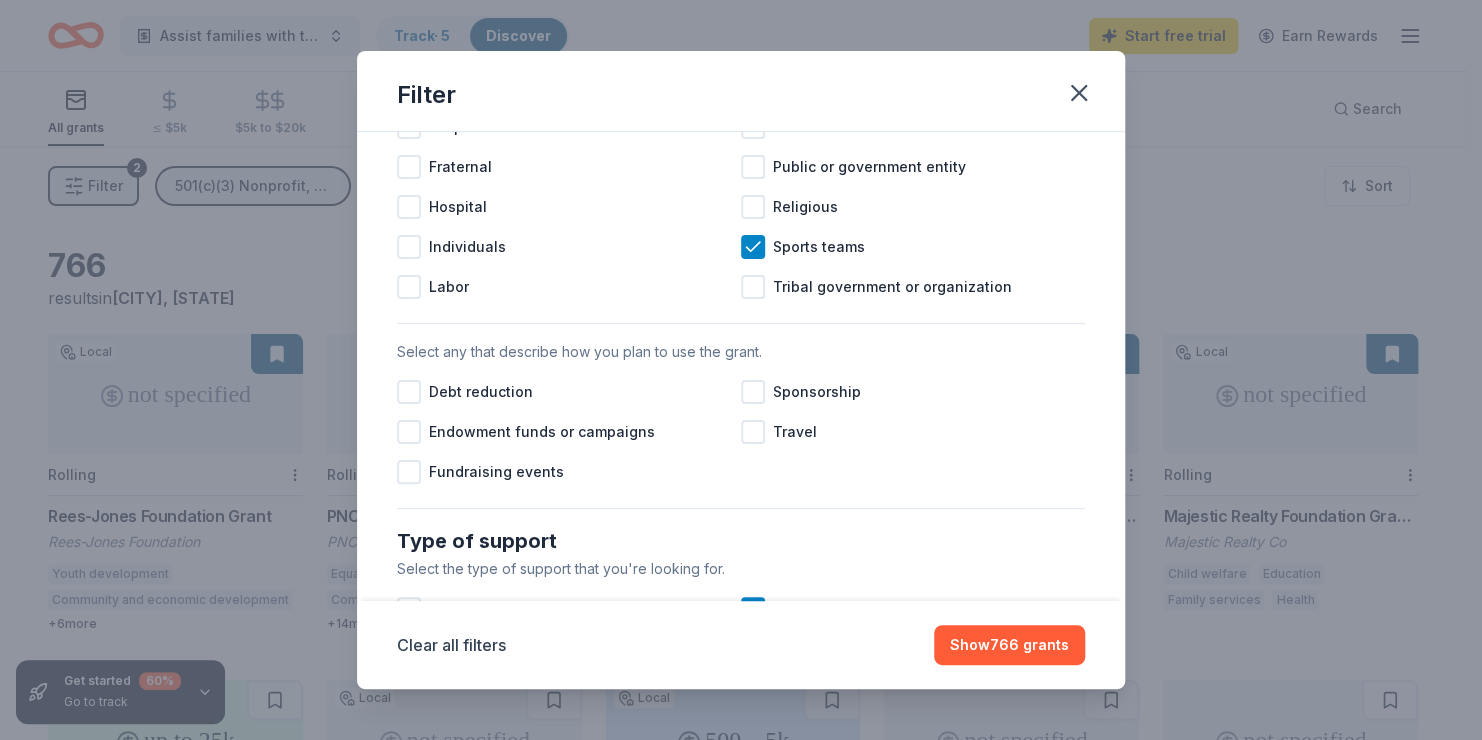 scroll, scrollTop: 426, scrollLeft: 0, axis: vertical 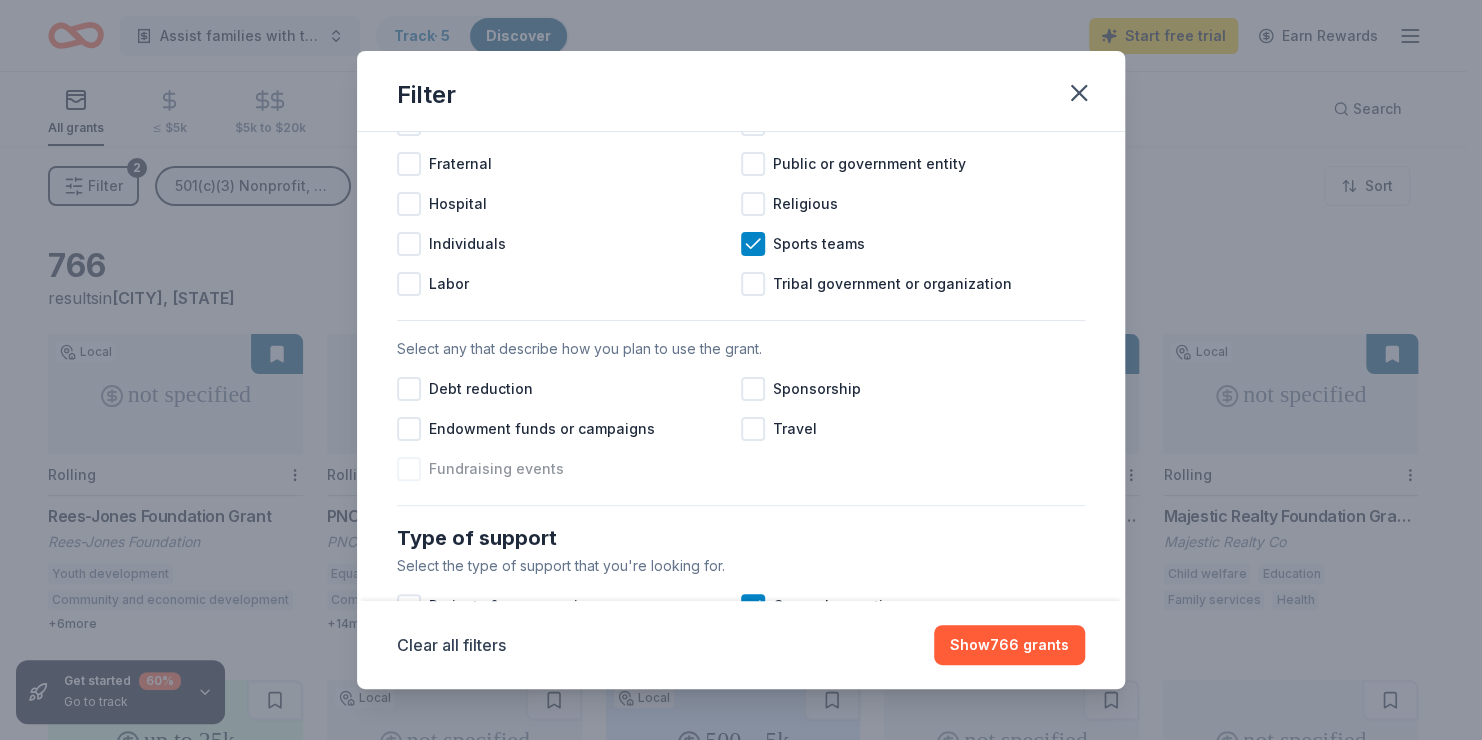 click at bounding box center [409, 469] 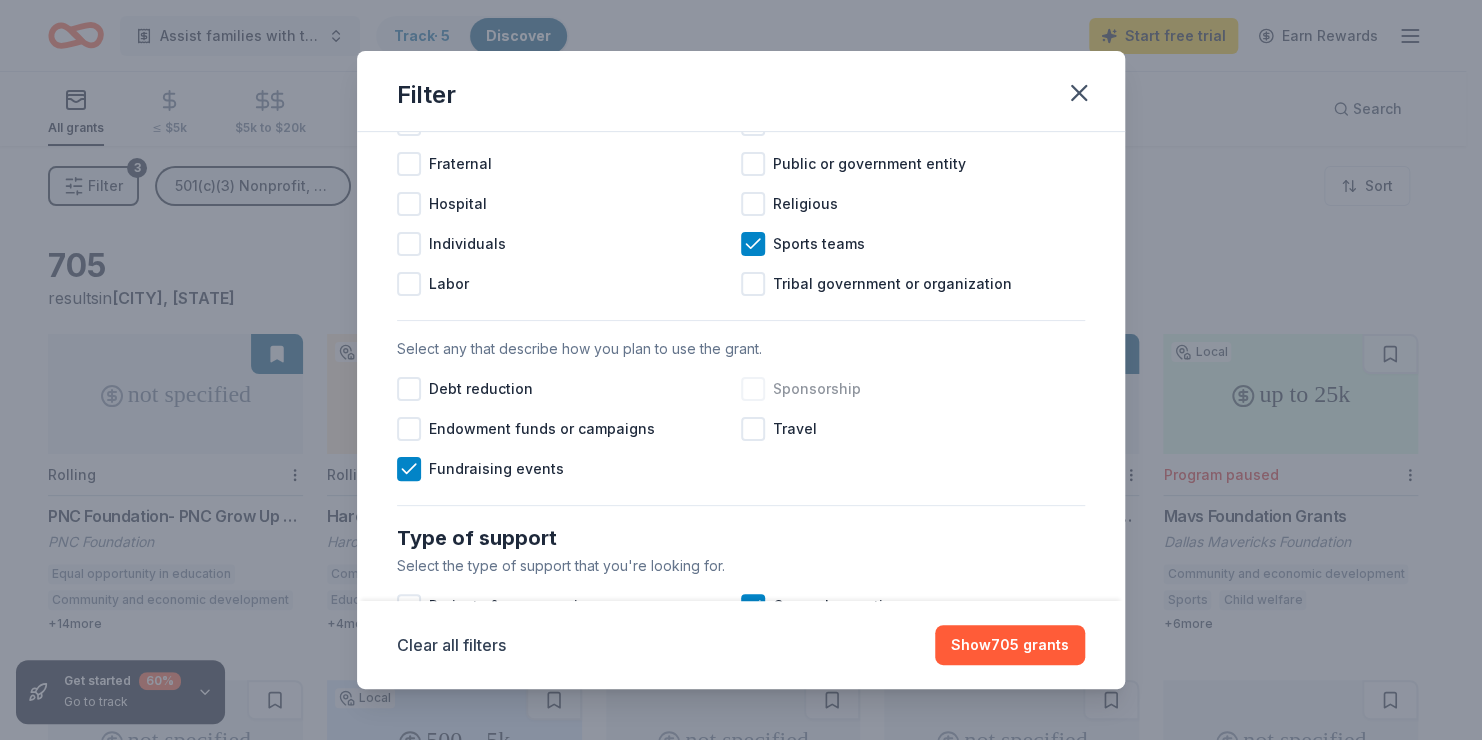 click at bounding box center (753, 389) 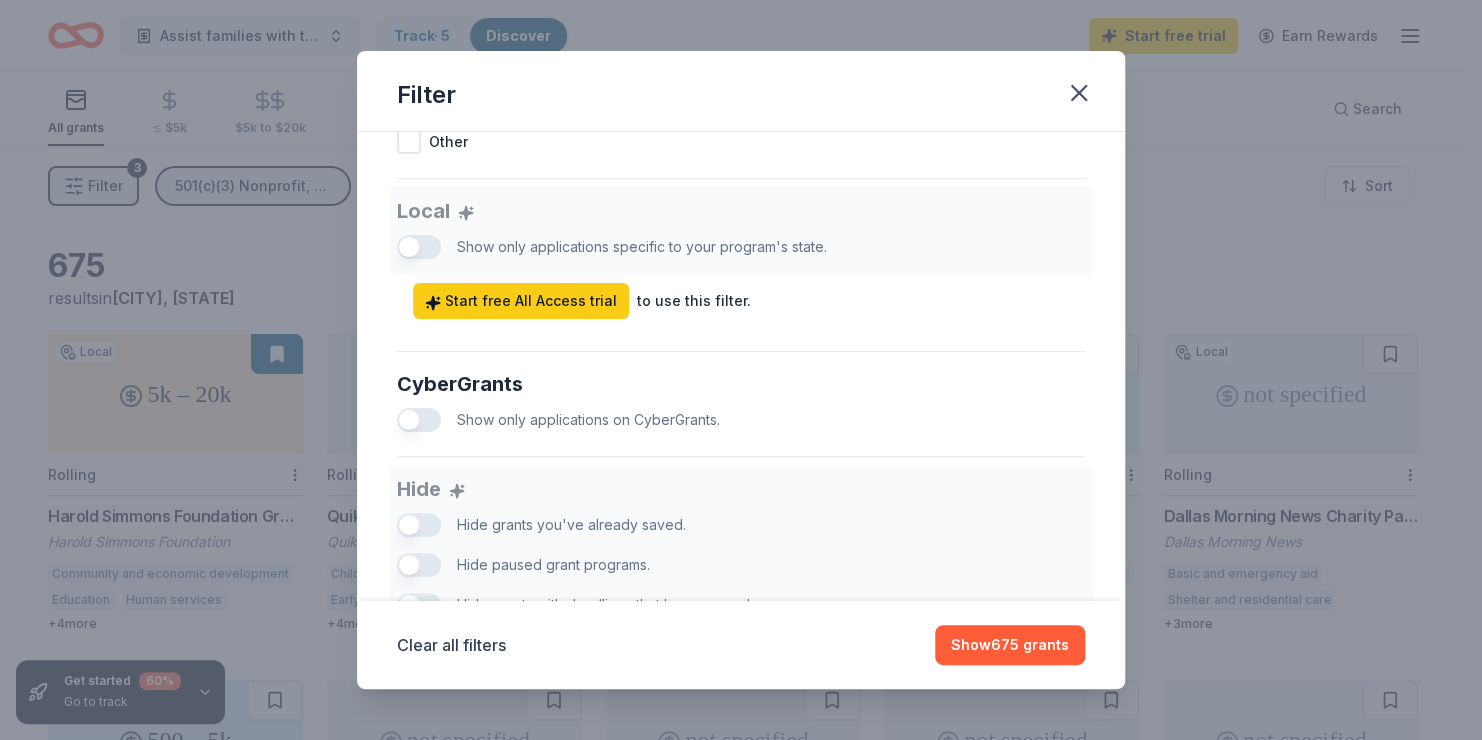 scroll, scrollTop: 1096, scrollLeft: 0, axis: vertical 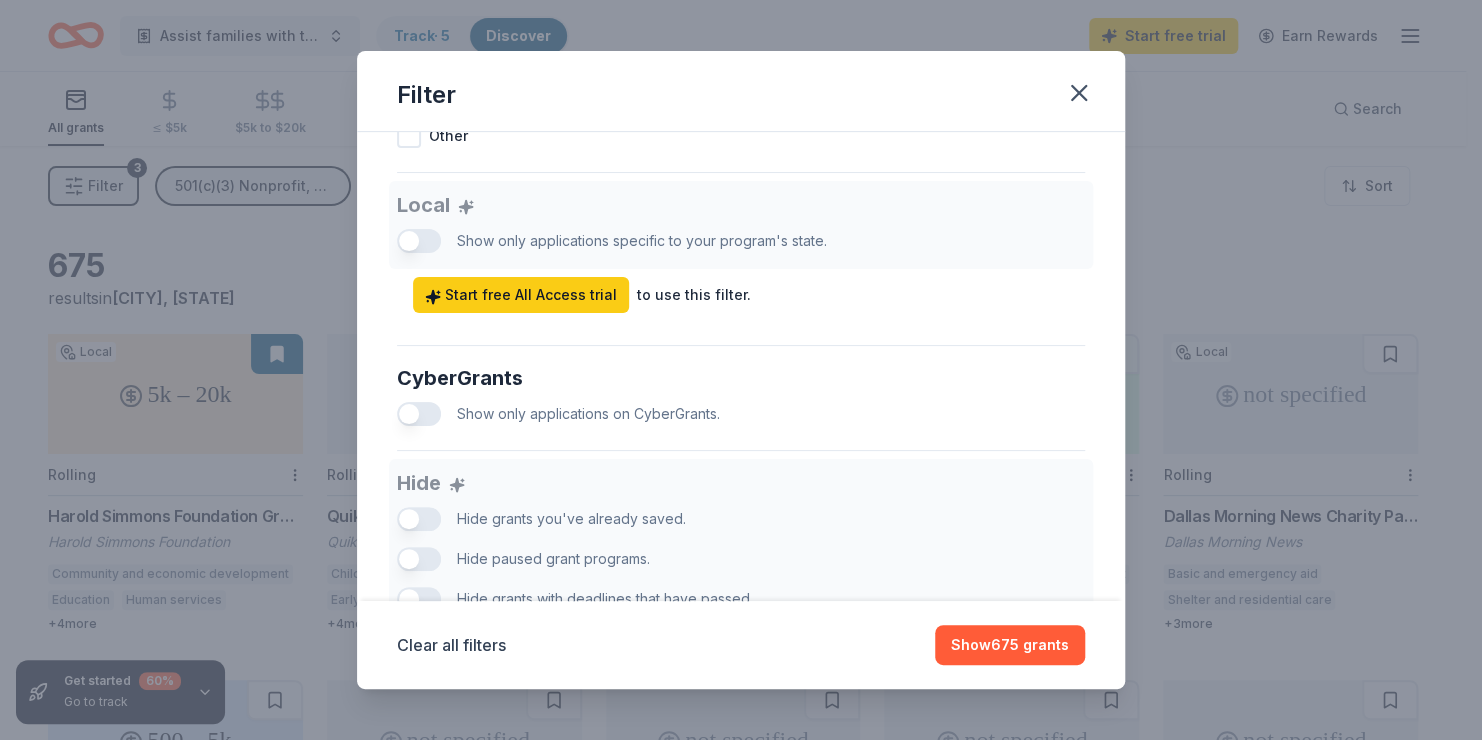 click on "Local Show only applications specific to your program's state.   Start free All Access trial to use this filter." at bounding box center (741, 247) 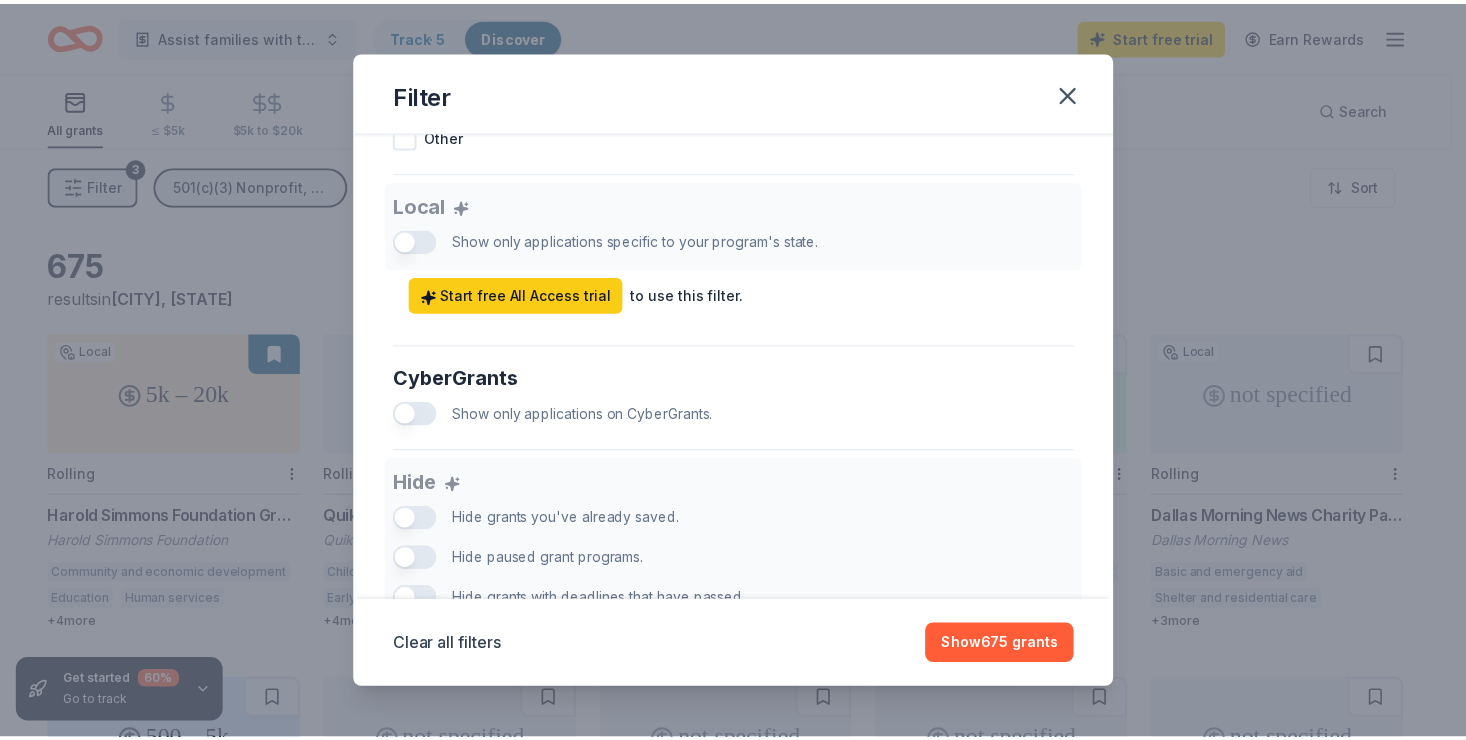 scroll, scrollTop: 1249, scrollLeft: 0, axis: vertical 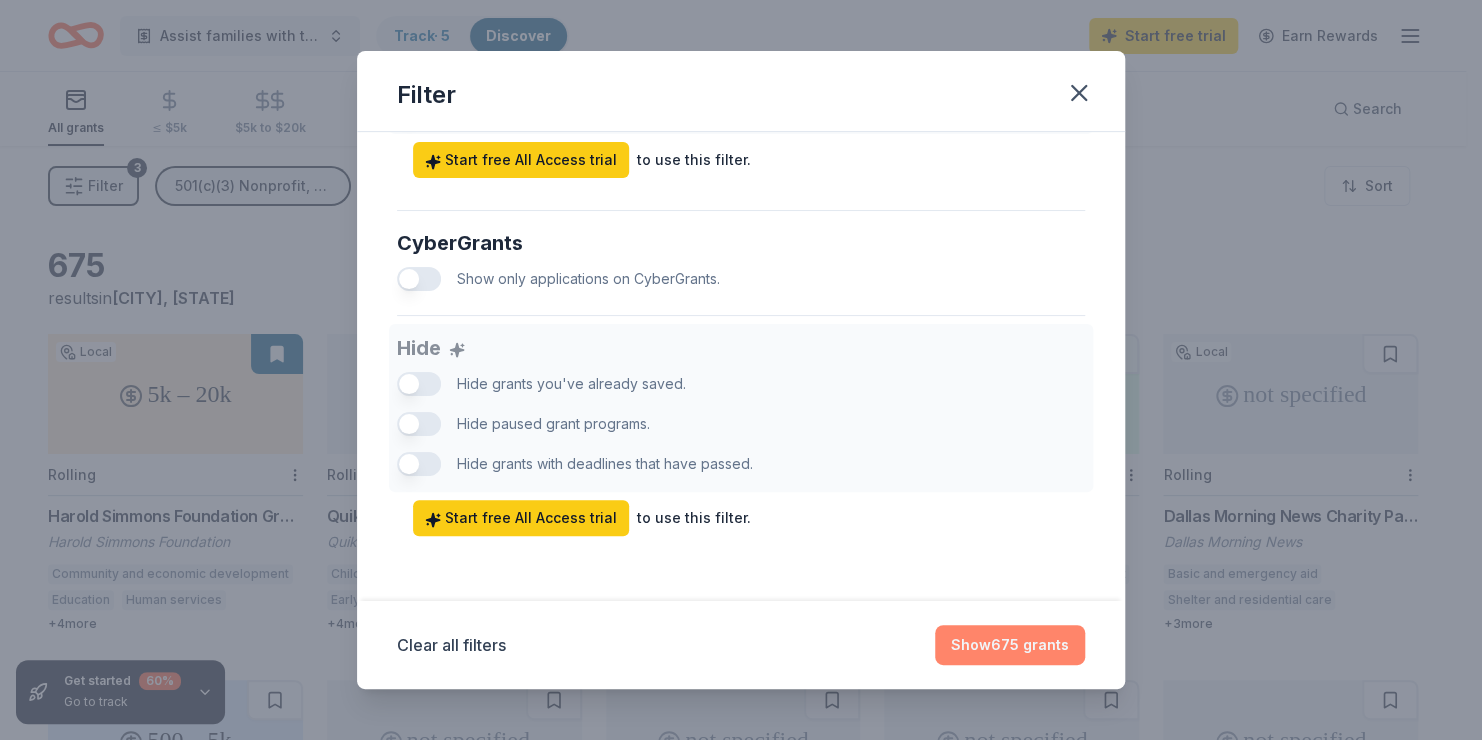 click on "Show  675   grants" at bounding box center (1010, 645) 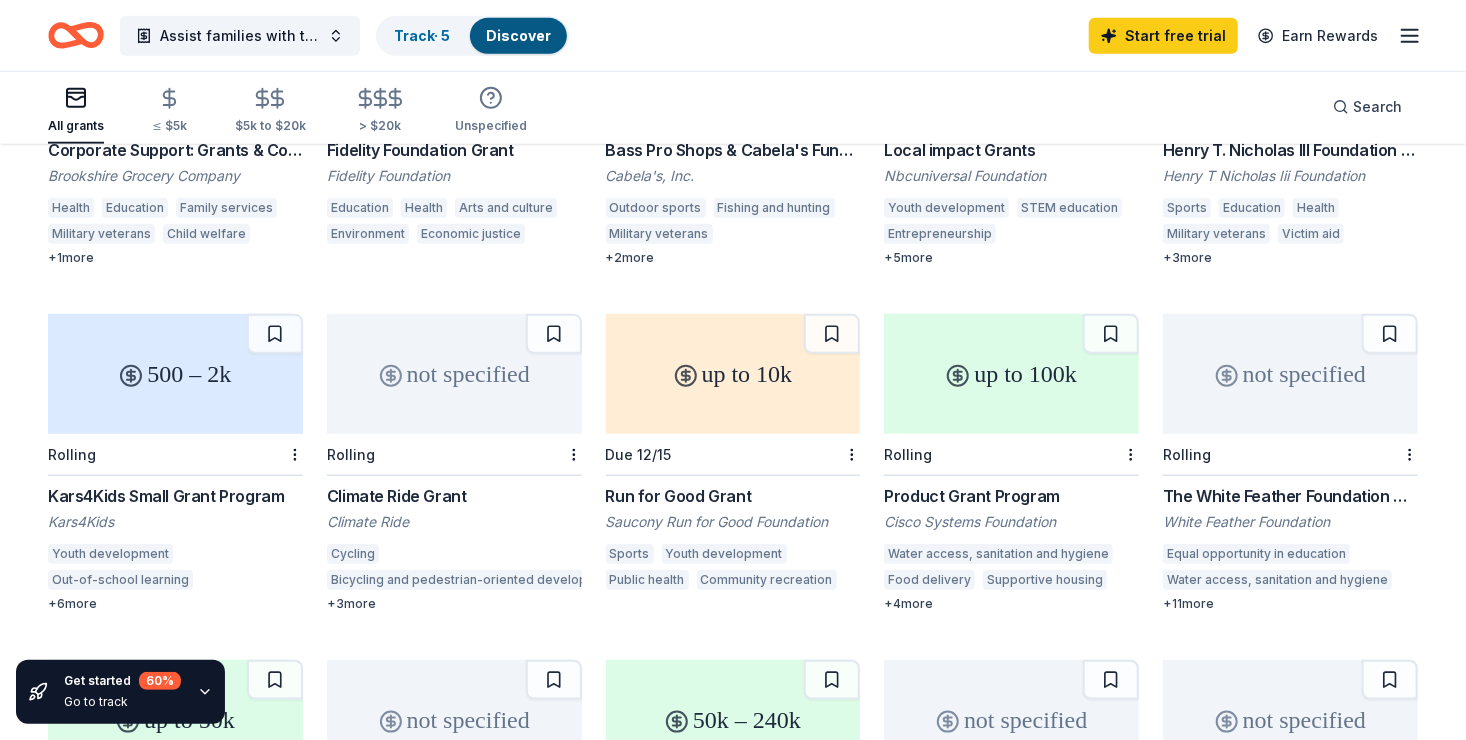 scroll, scrollTop: 794, scrollLeft: 0, axis: vertical 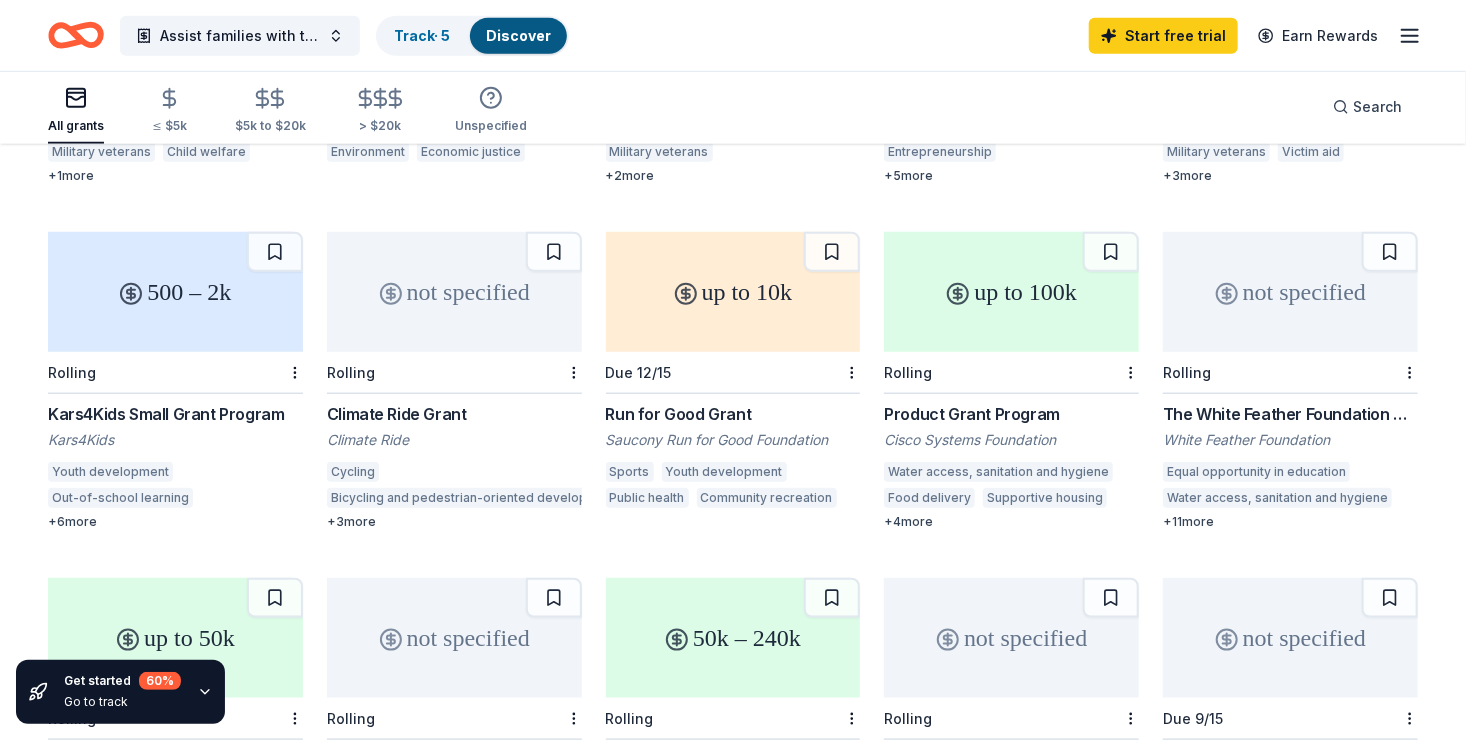 click on "up to 10k" at bounding box center [733, 292] 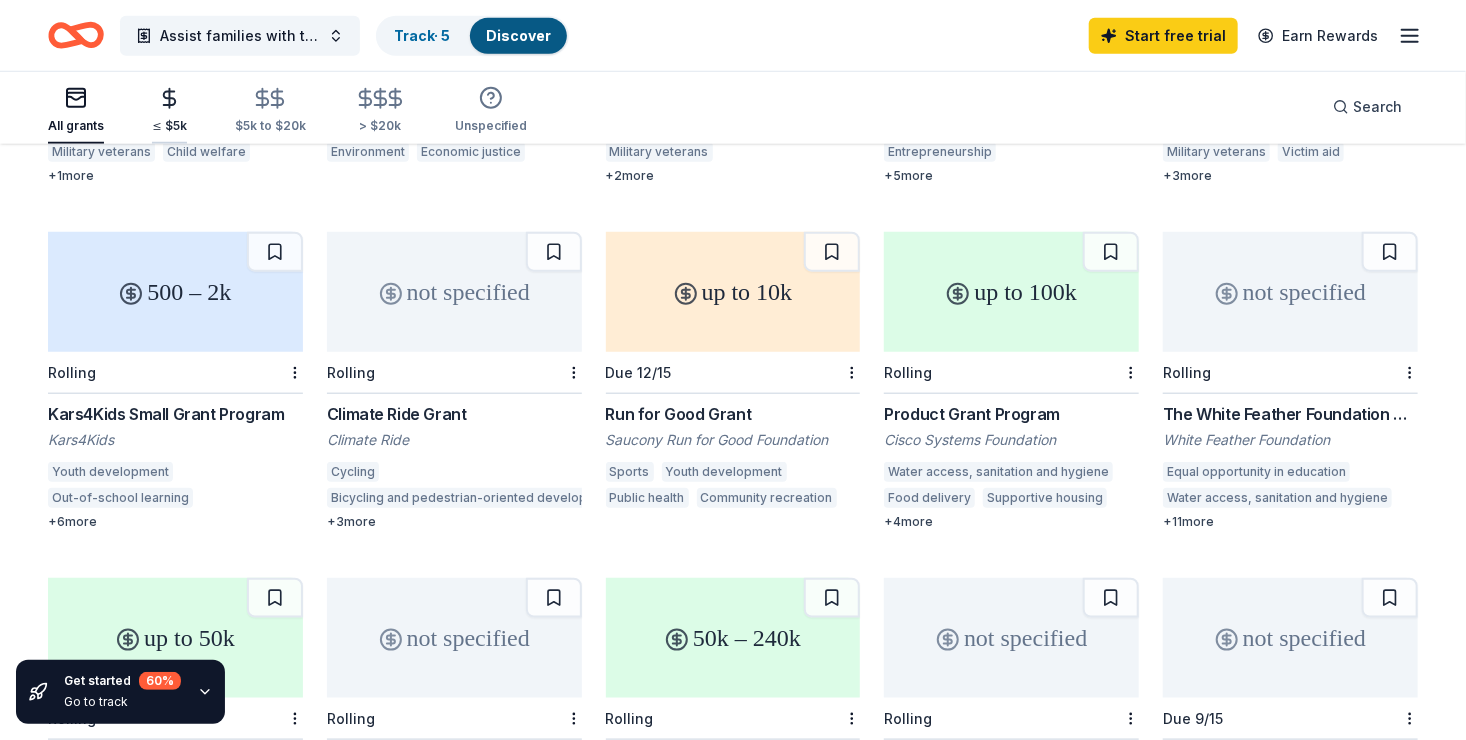 click 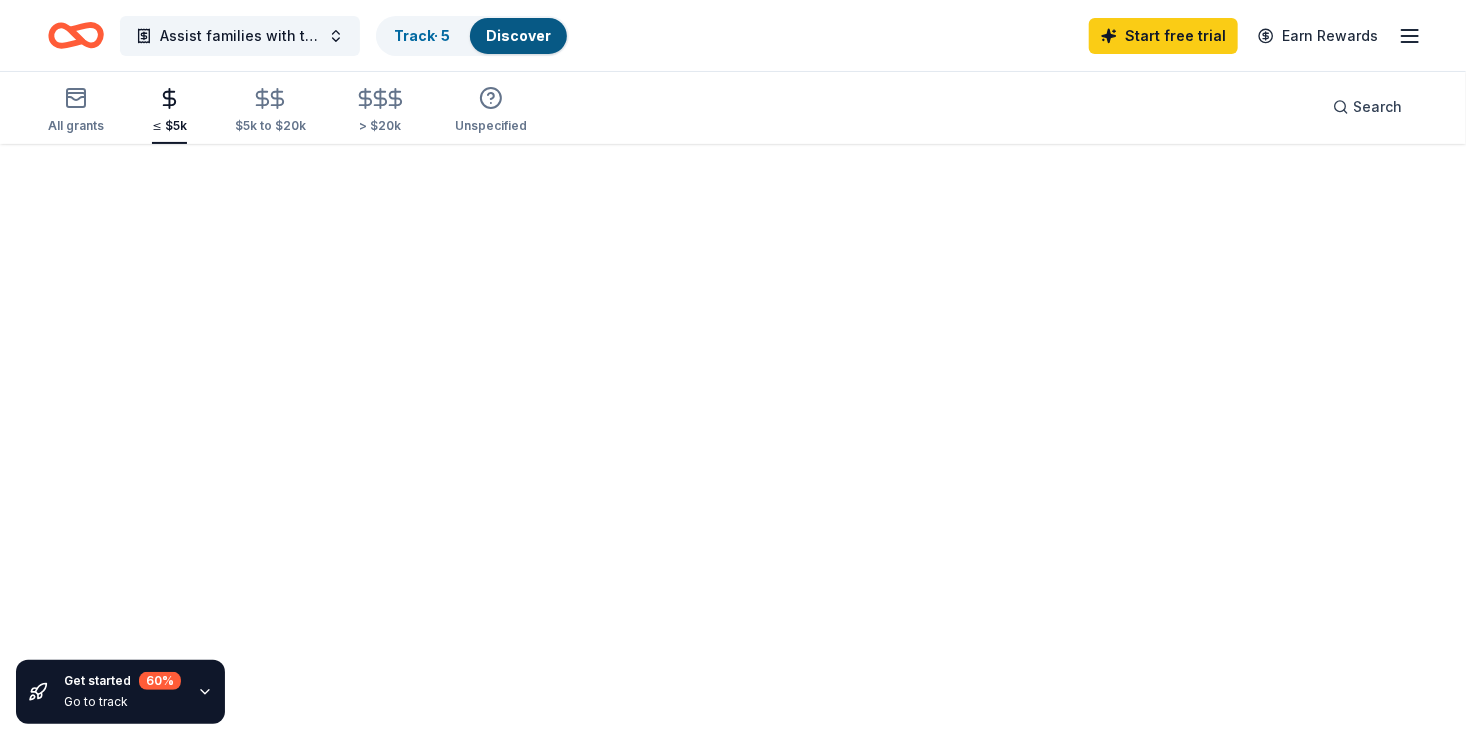 scroll, scrollTop: 0, scrollLeft: 0, axis: both 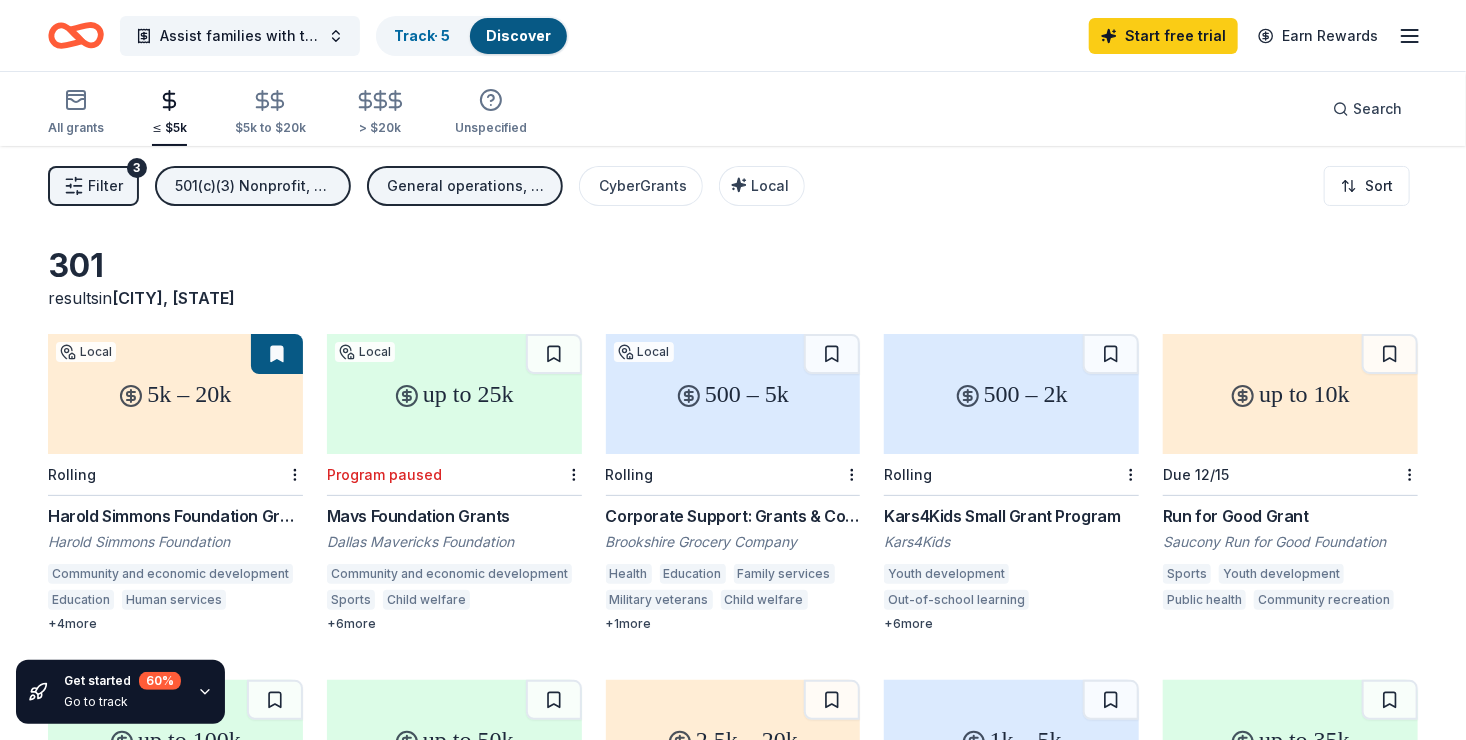 click 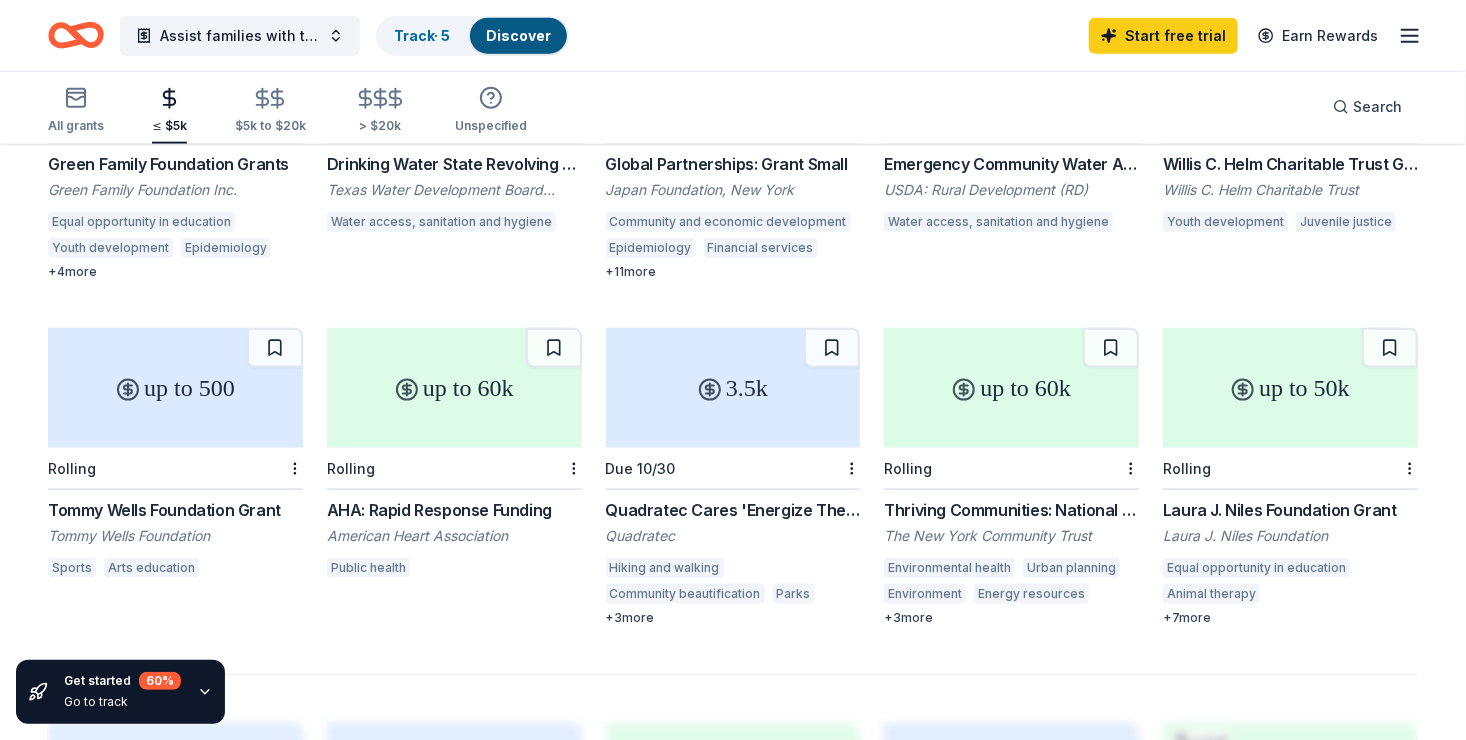 scroll, scrollTop: 1047, scrollLeft: 0, axis: vertical 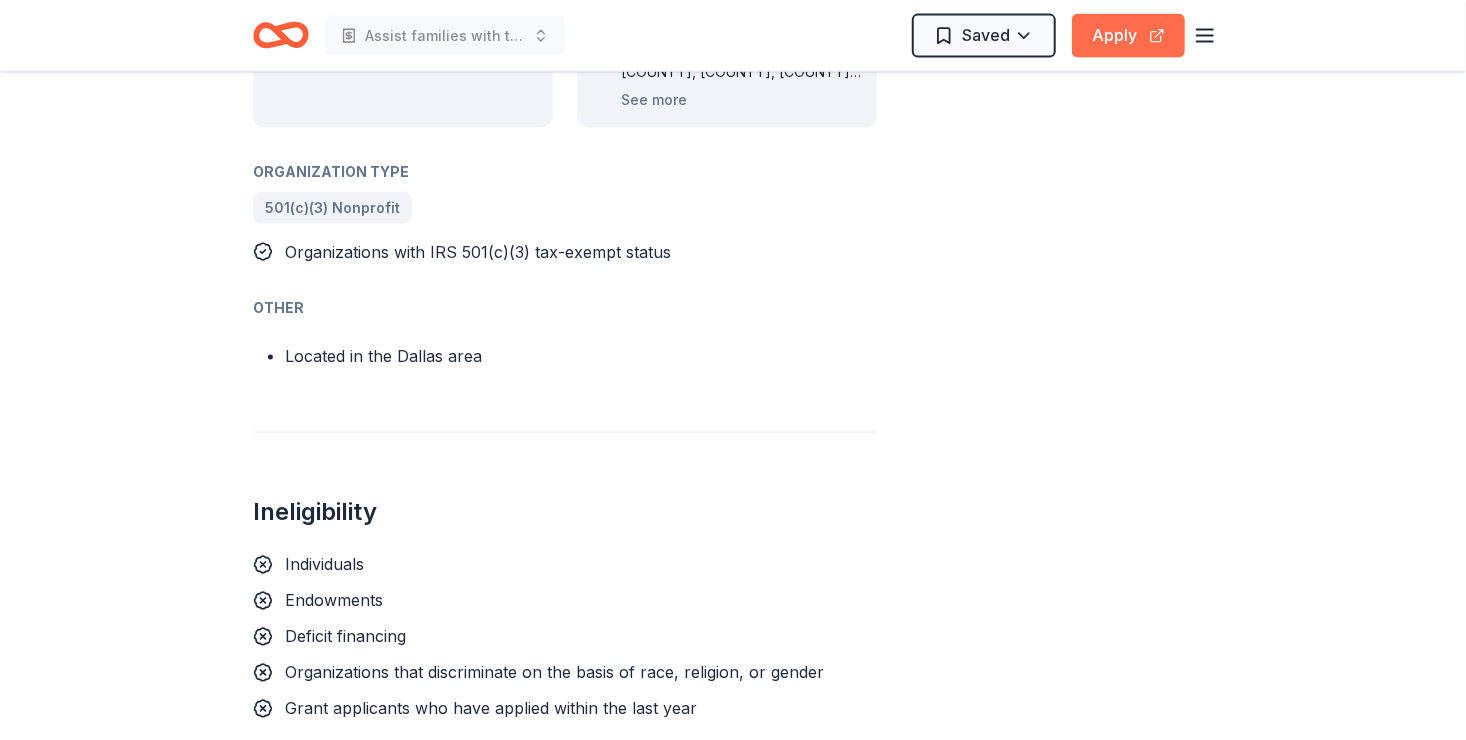 click on "Apply" at bounding box center (1128, 36) 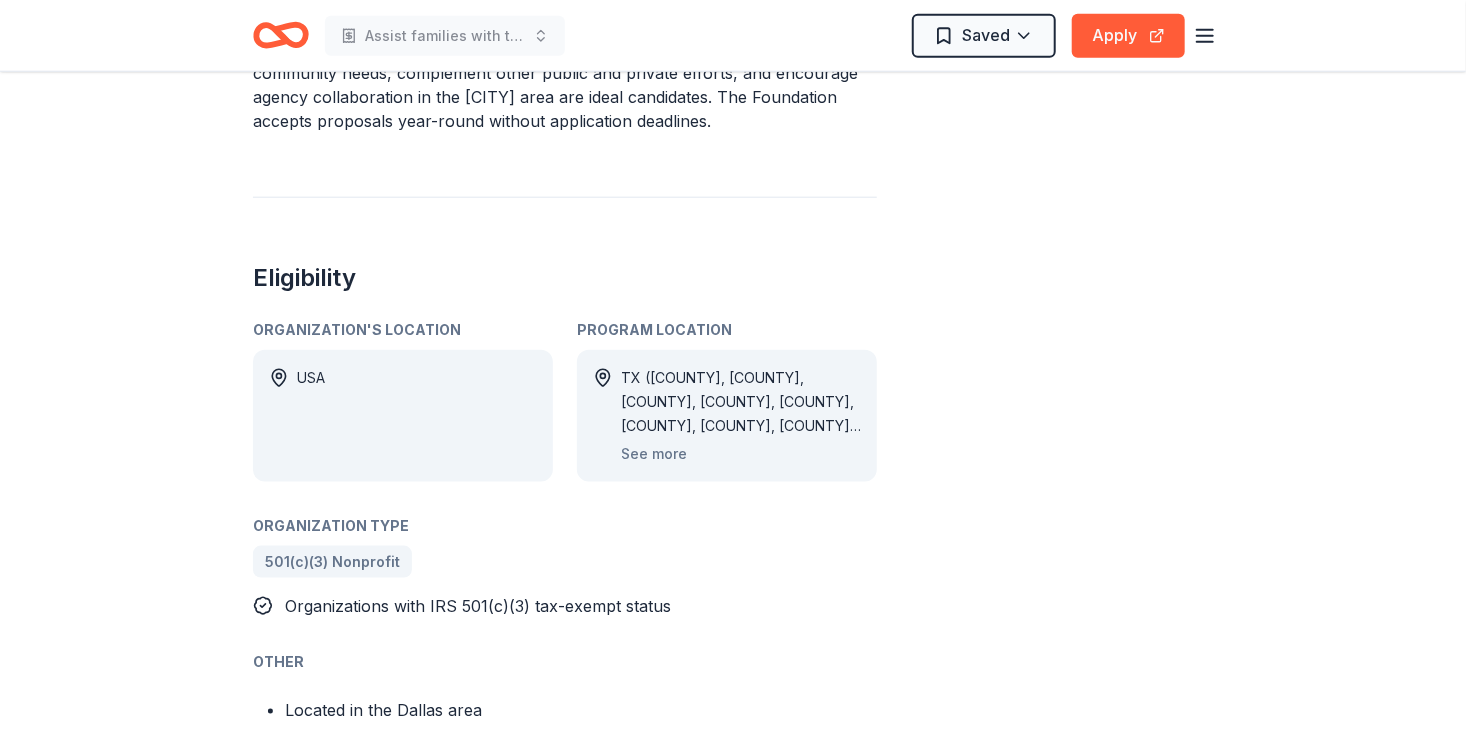 scroll, scrollTop: 1006, scrollLeft: 0, axis: vertical 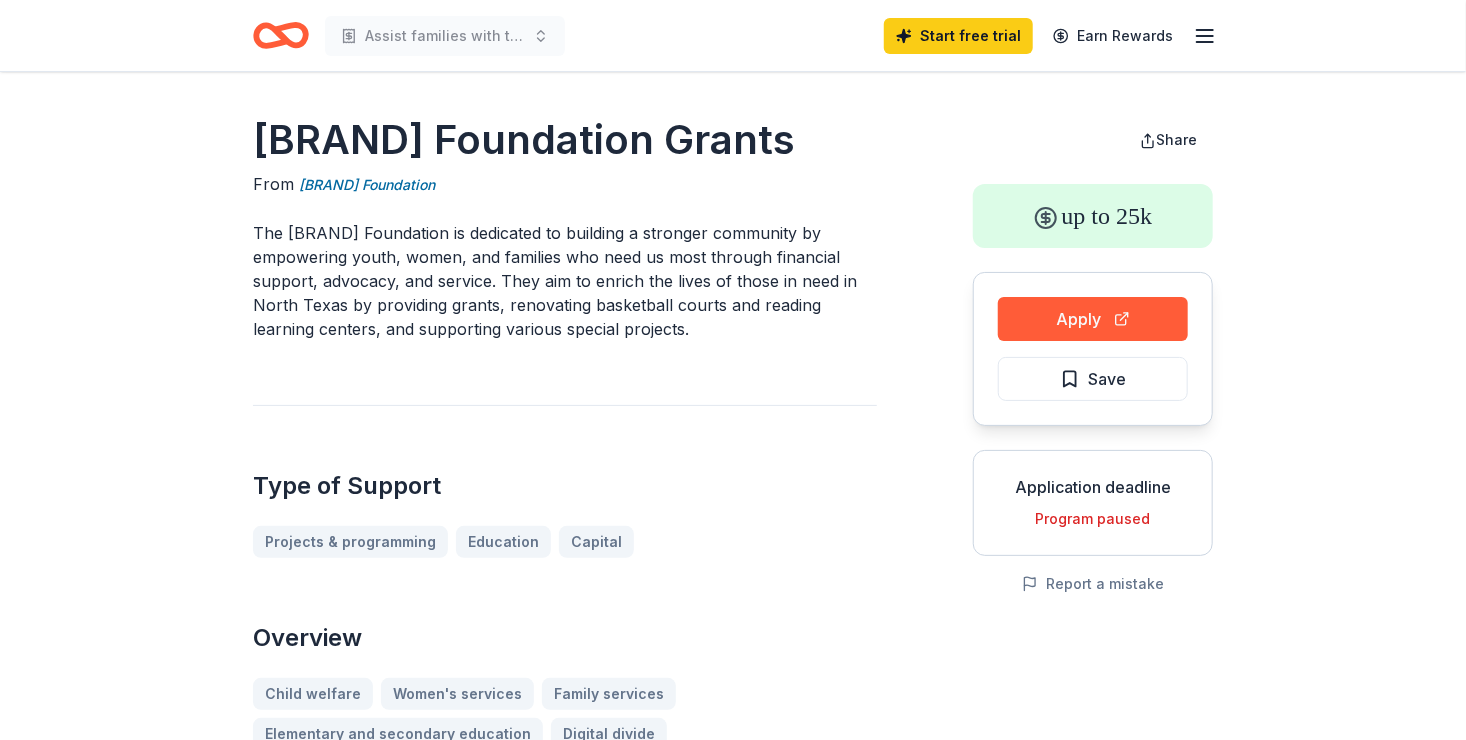 click on "Application deadline Program paused" at bounding box center (1093, 503) 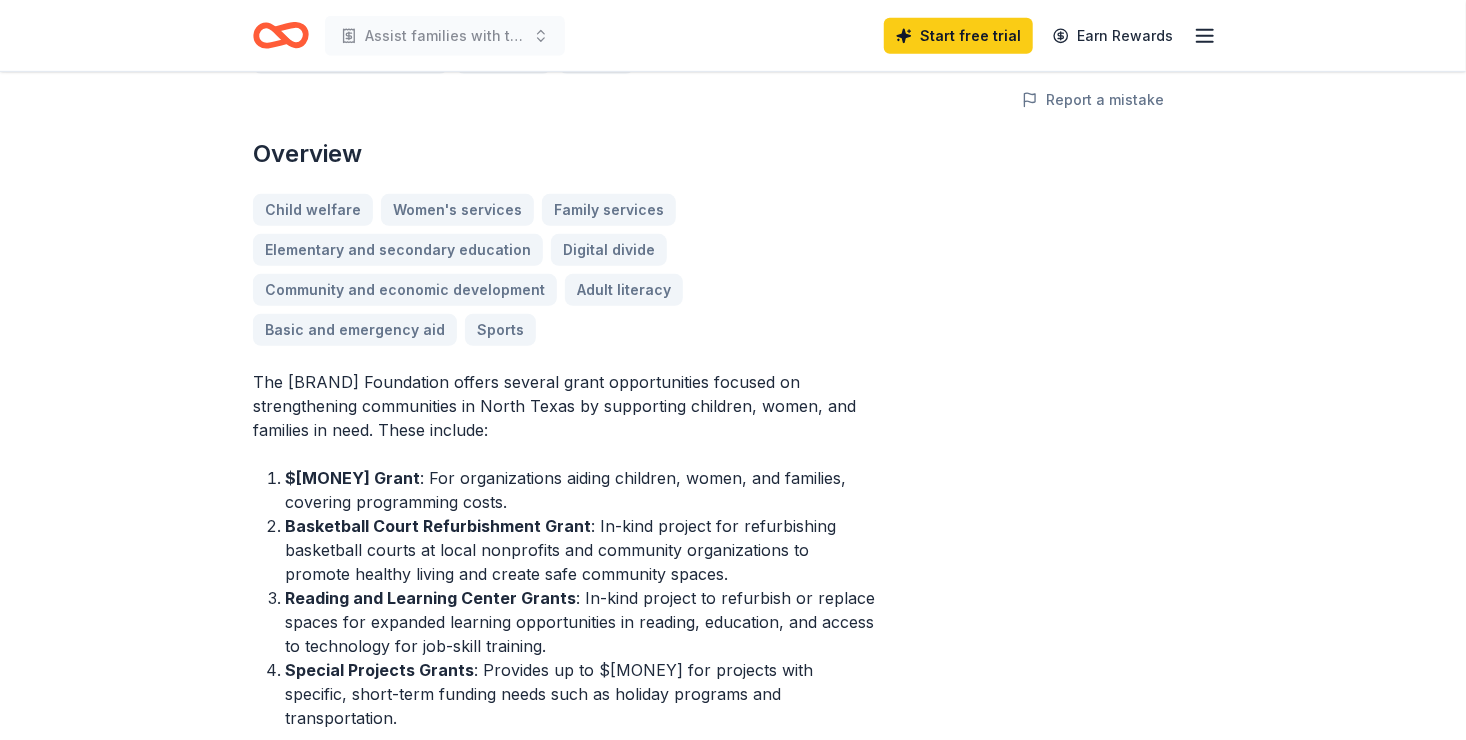 scroll, scrollTop: 0, scrollLeft: 0, axis: both 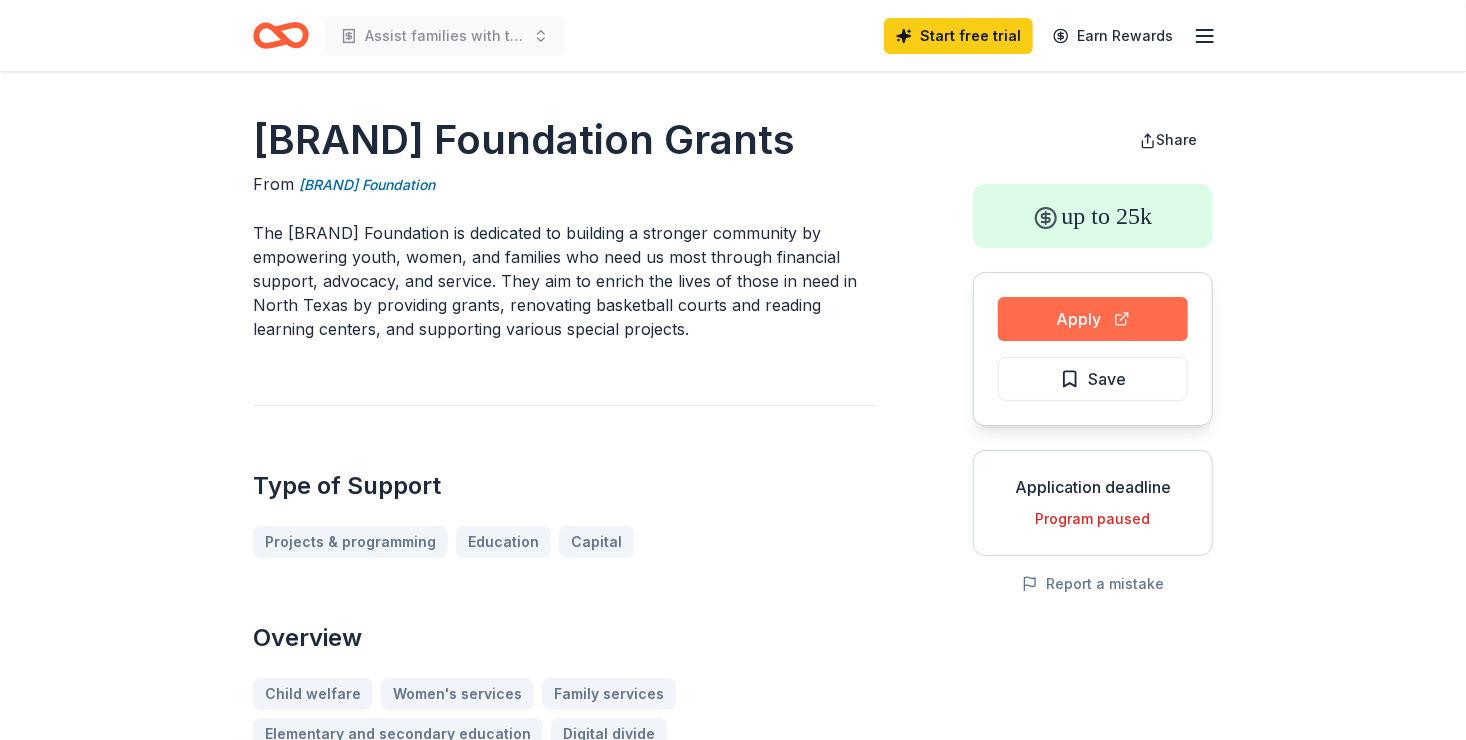 click on "Apply" at bounding box center (1093, 319) 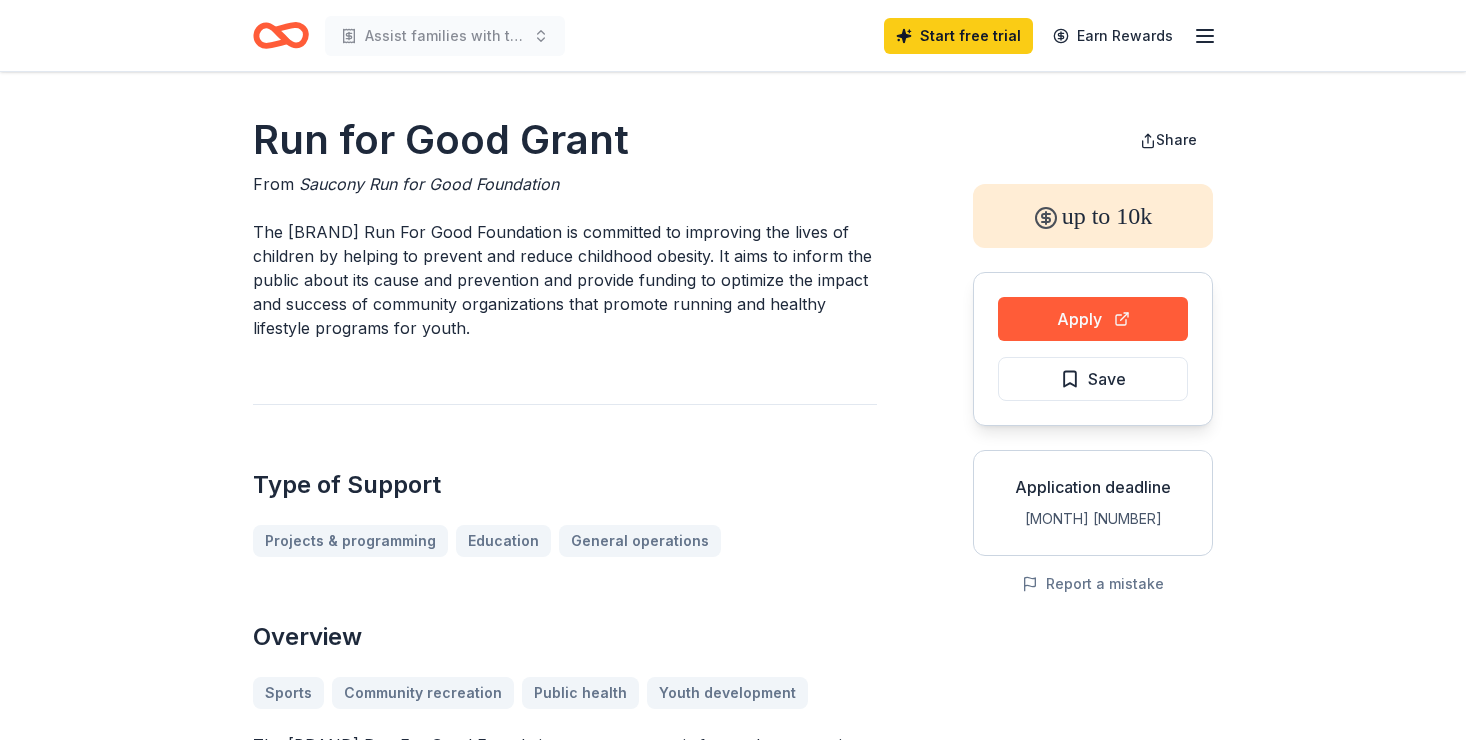 scroll, scrollTop: 0, scrollLeft: 0, axis: both 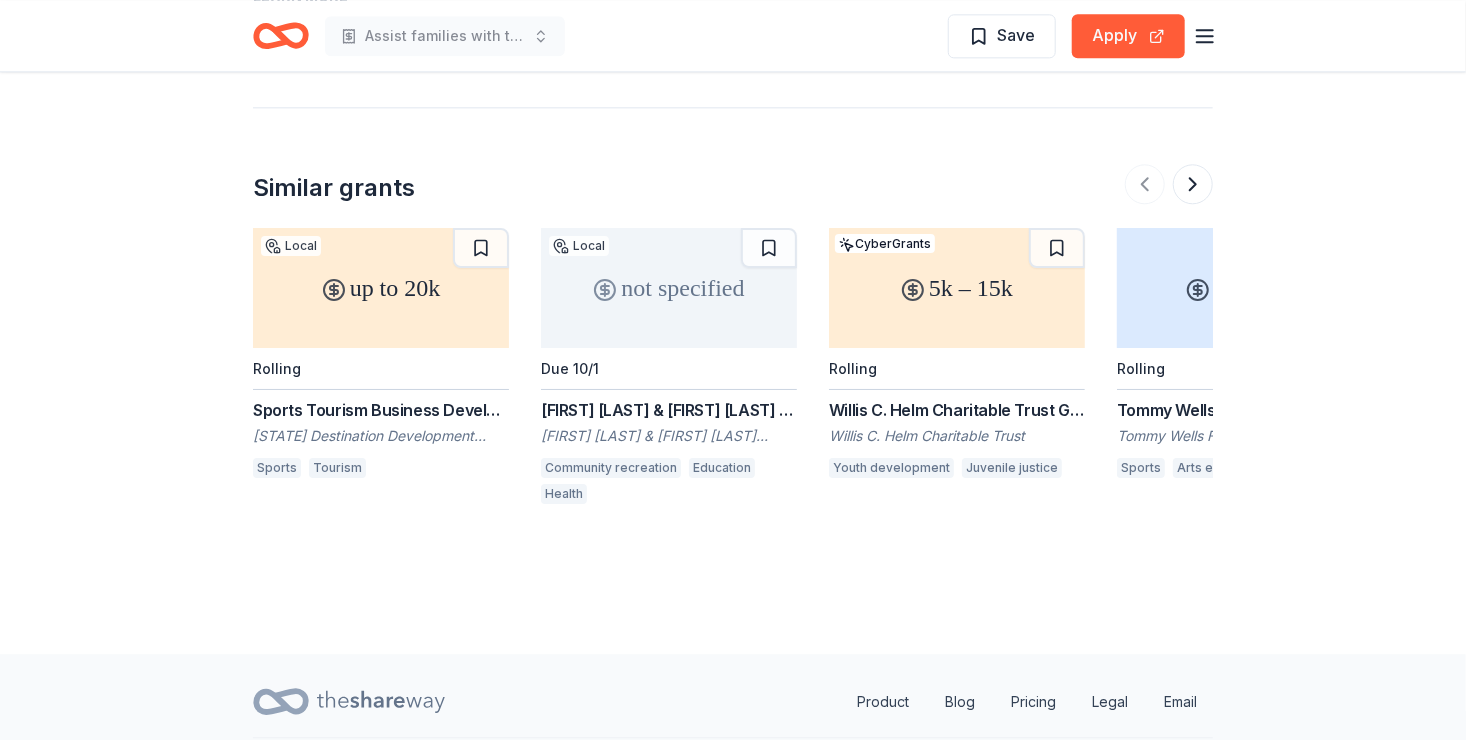 click on "5k – 15k" at bounding box center (957, 288) 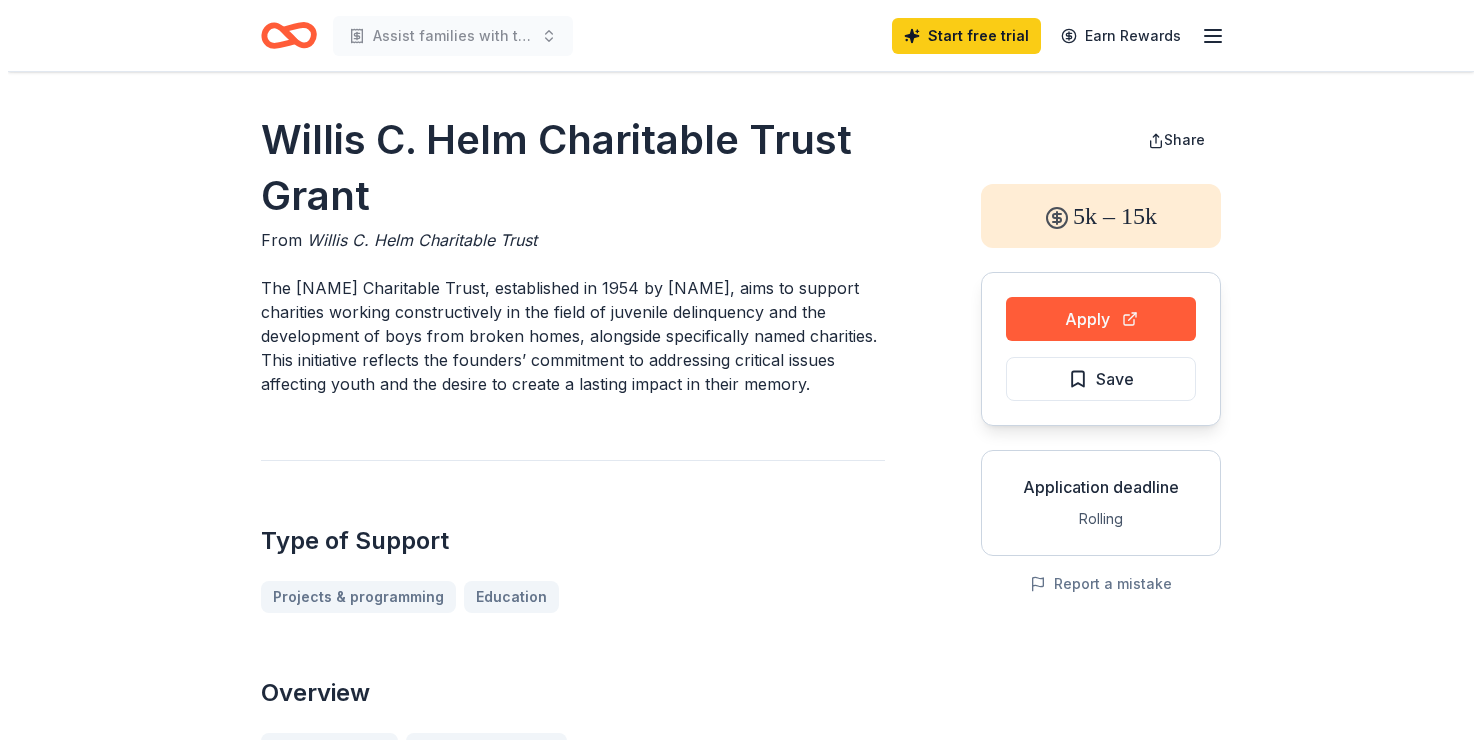 scroll, scrollTop: 0, scrollLeft: 0, axis: both 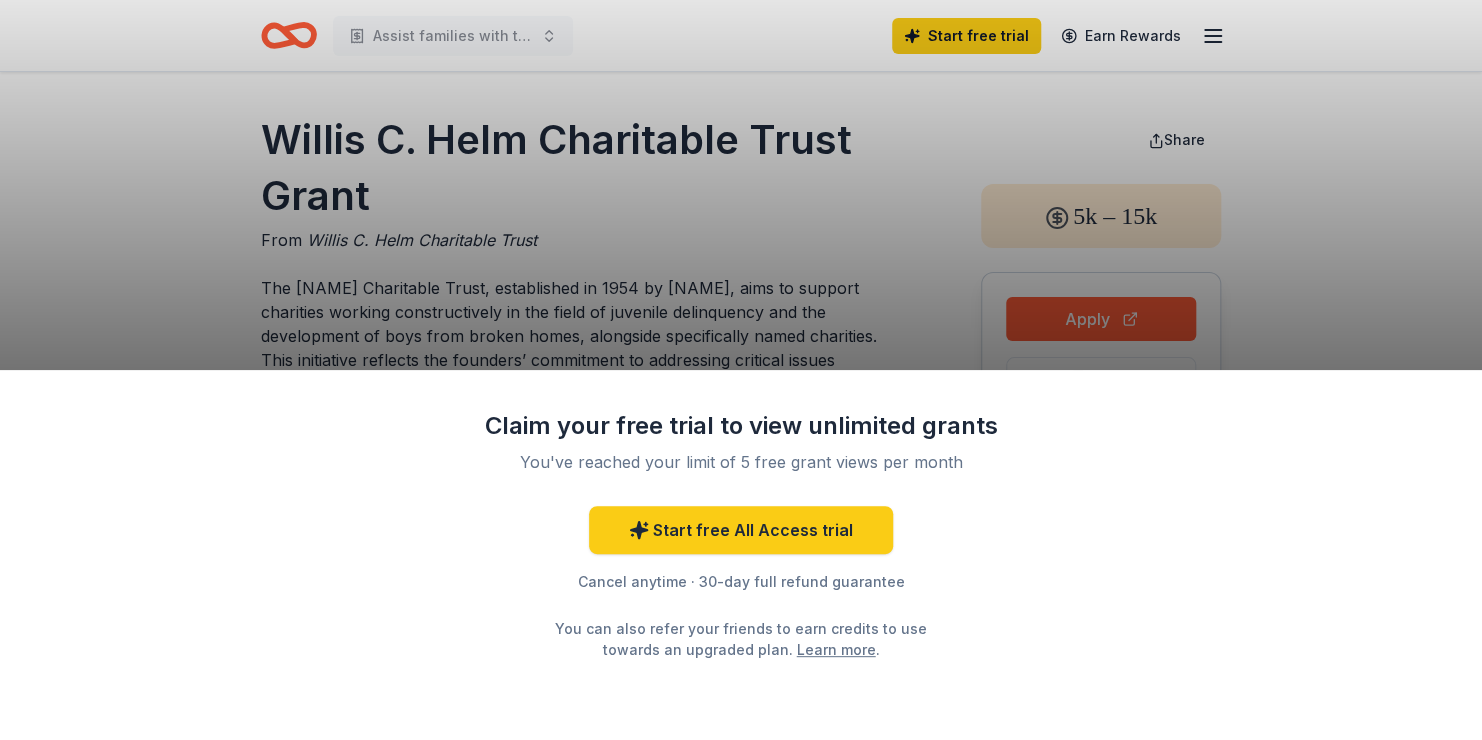 click on "Claim your free trial to view unlimited grants You've reached your limit of 5 free grant views per month Start free All Access trial Cancel anytime · 30-day full refund guarantee You can also refer your friends to earn credits to use towards an upgraded plan.   Learn more ." at bounding box center [741, 370] 